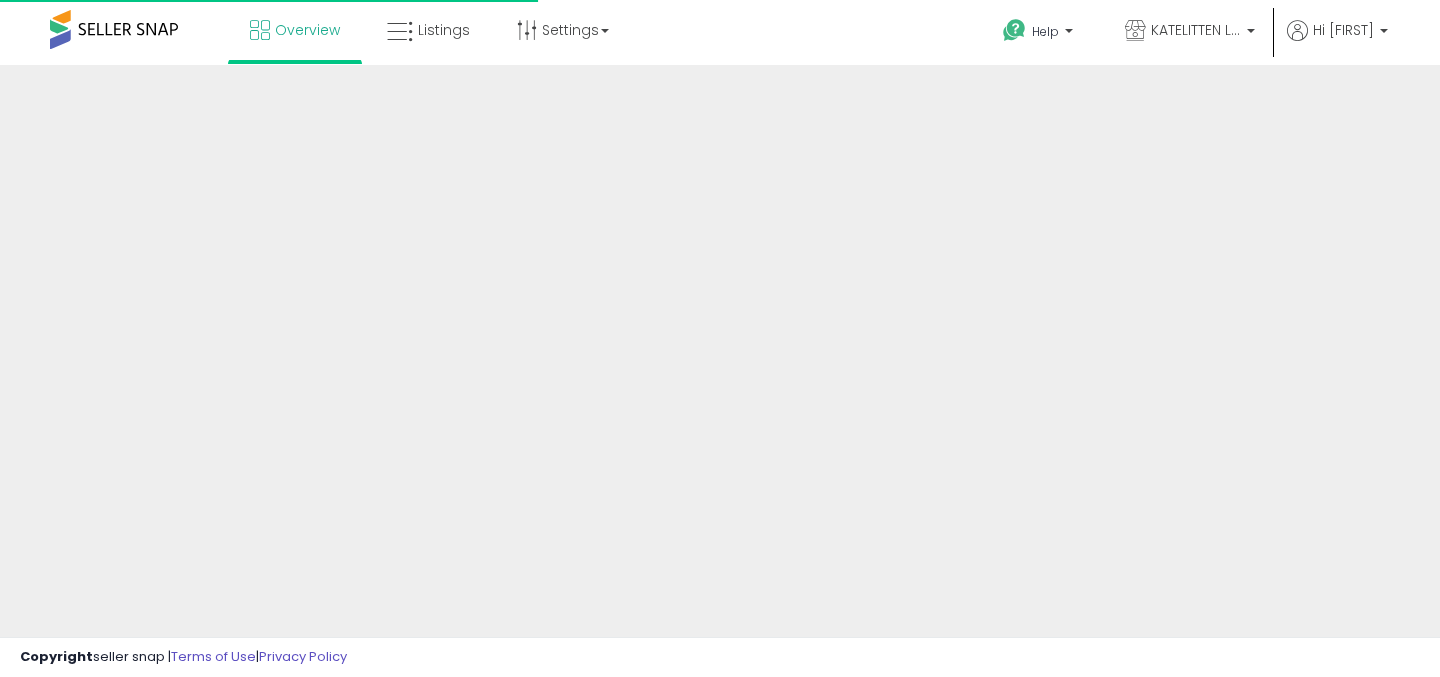 scroll, scrollTop: 0, scrollLeft: 0, axis: both 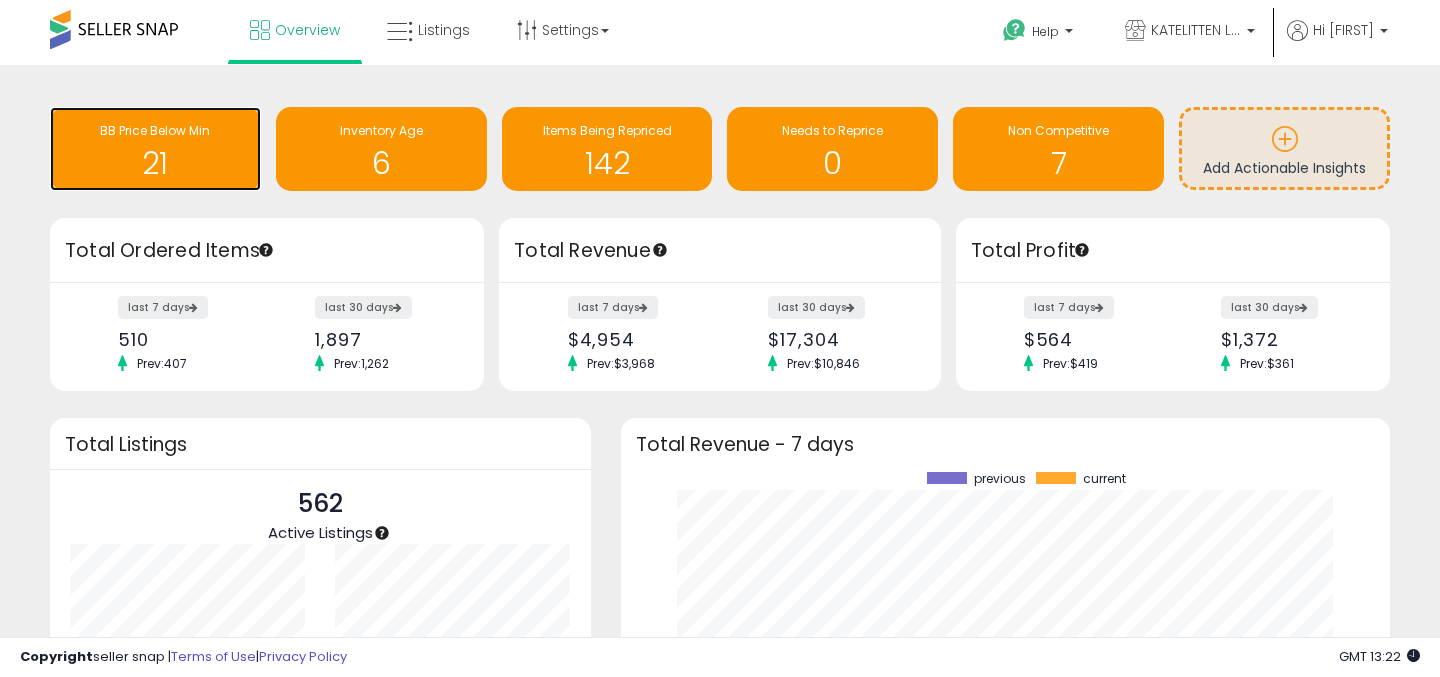 click on "21" at bounding box center (155, 163) 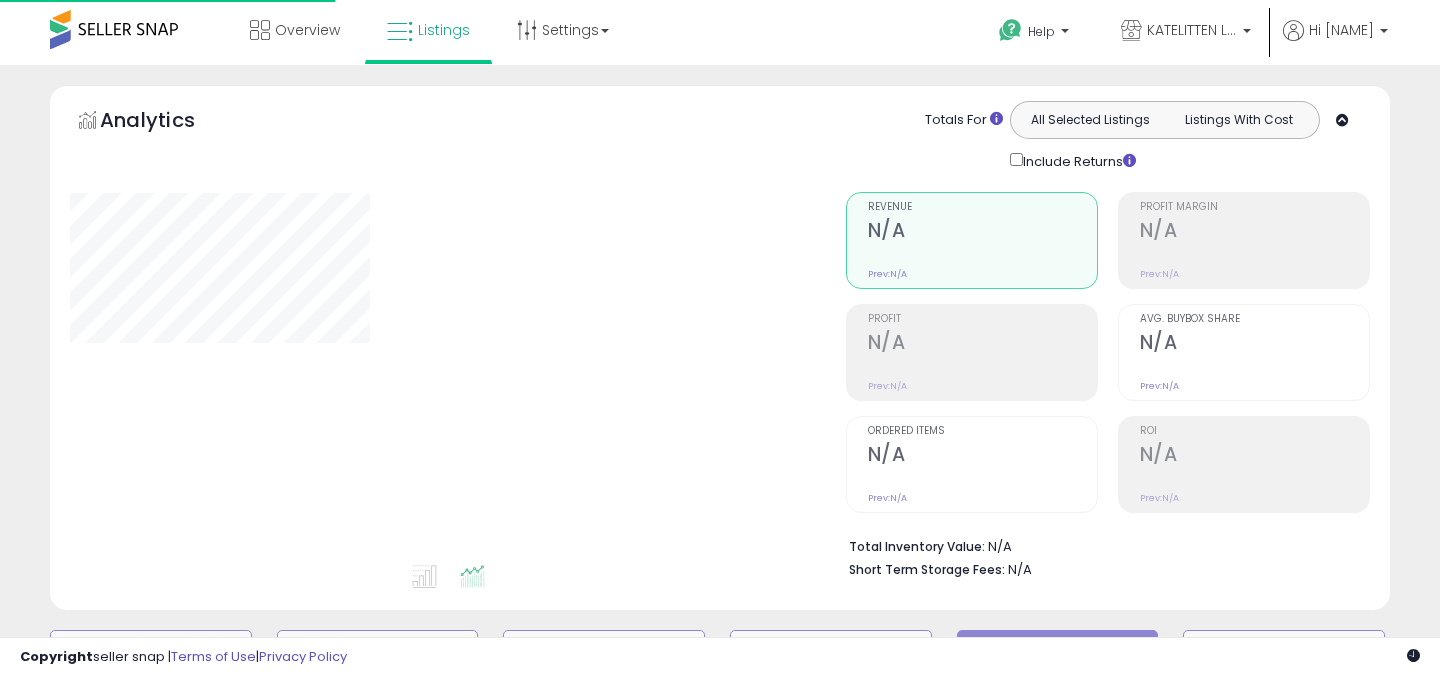 scroll, scrollTop: 0, scrollLeft: 0, axis: both 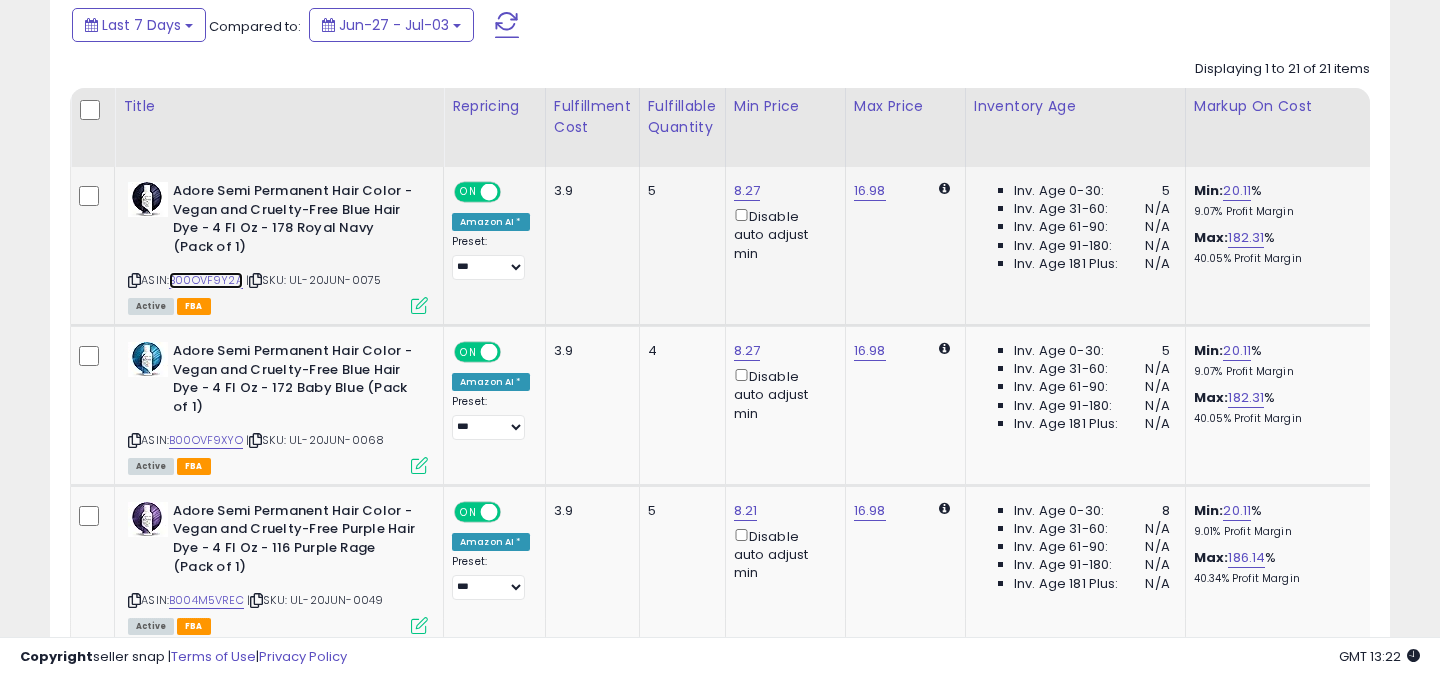 click on "B00OVF9Y2A" at bounding box center [206, 280] 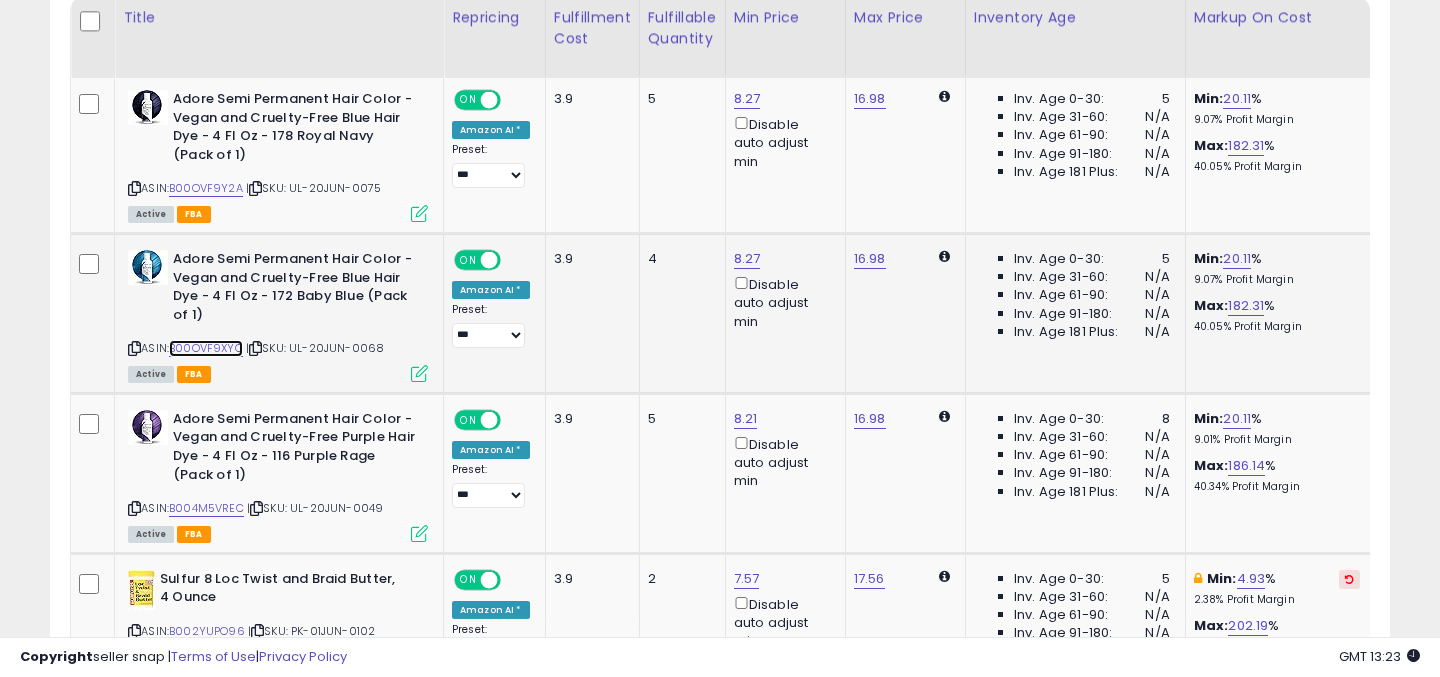 click on "B00OVF9XYO" at bounding box center (206, 348) 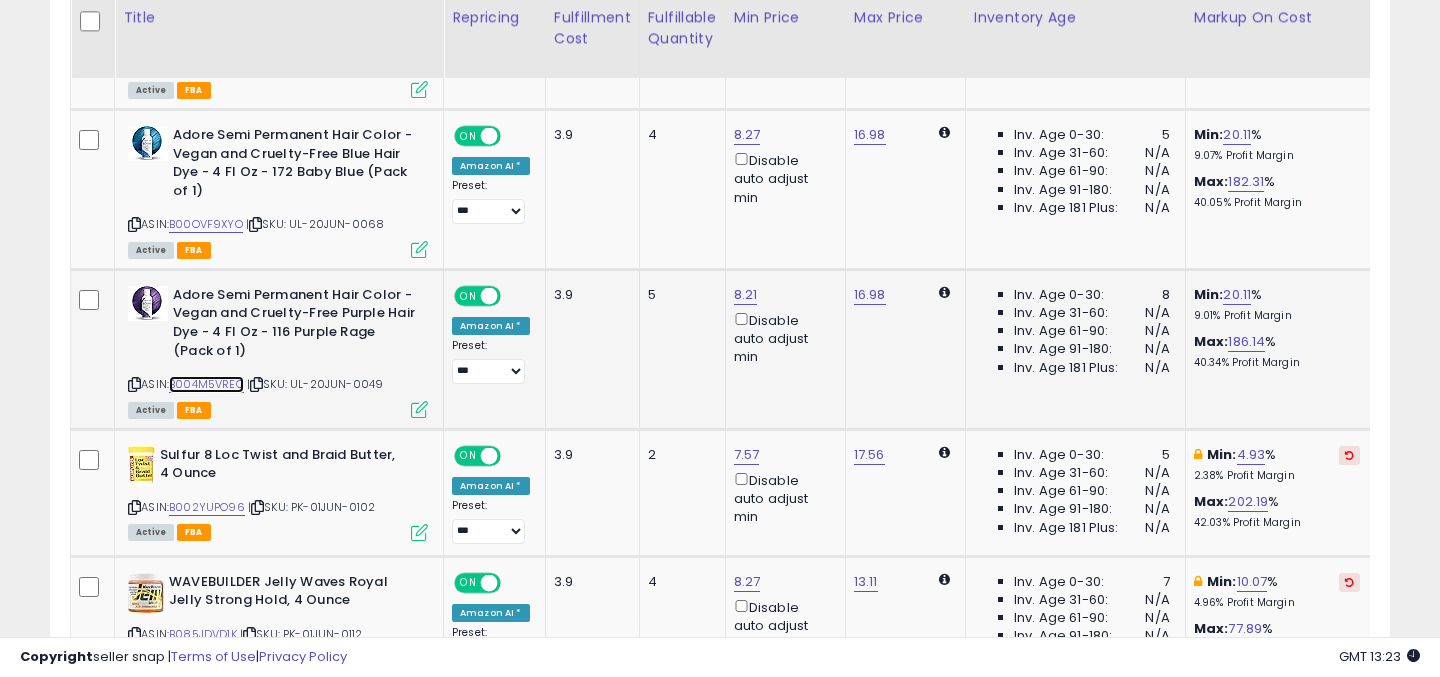 click on "B004M5VREC" at bounding box center (206, 384) 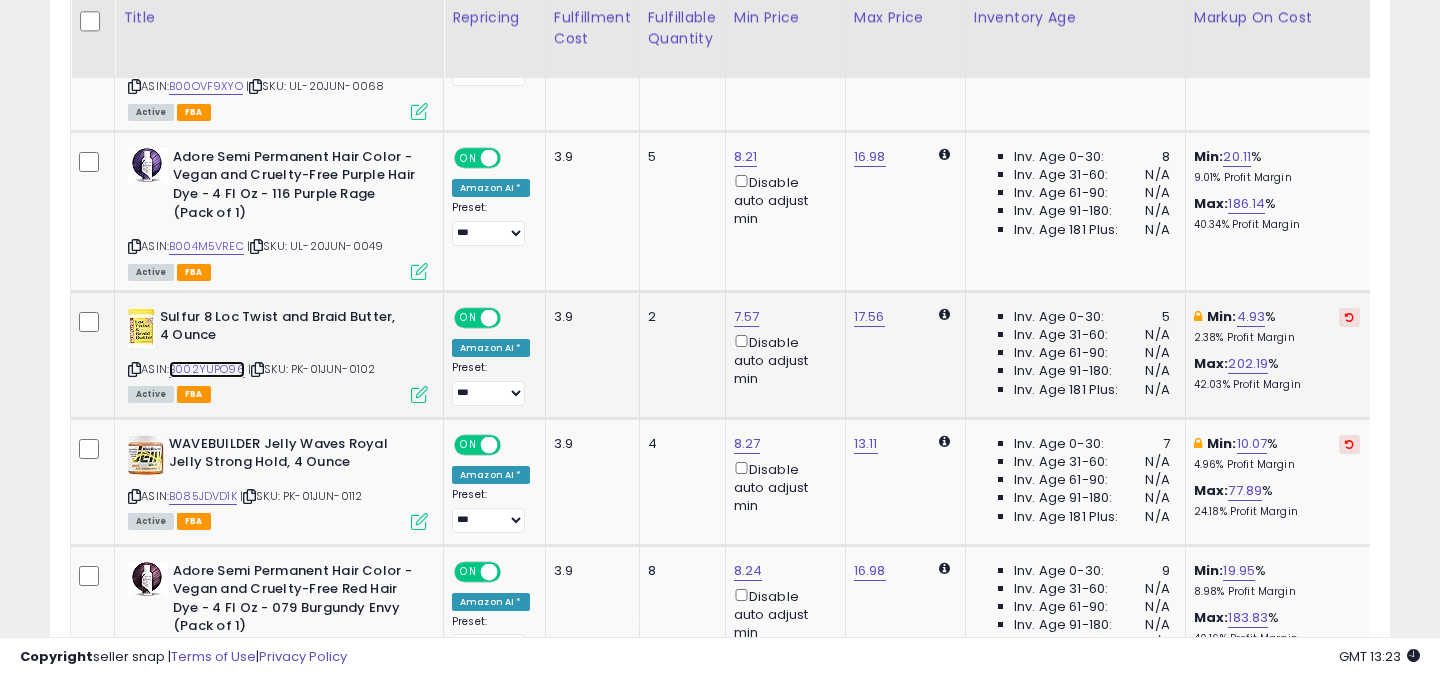 click on "B002YUPO96" at bounding box center (207, 369) 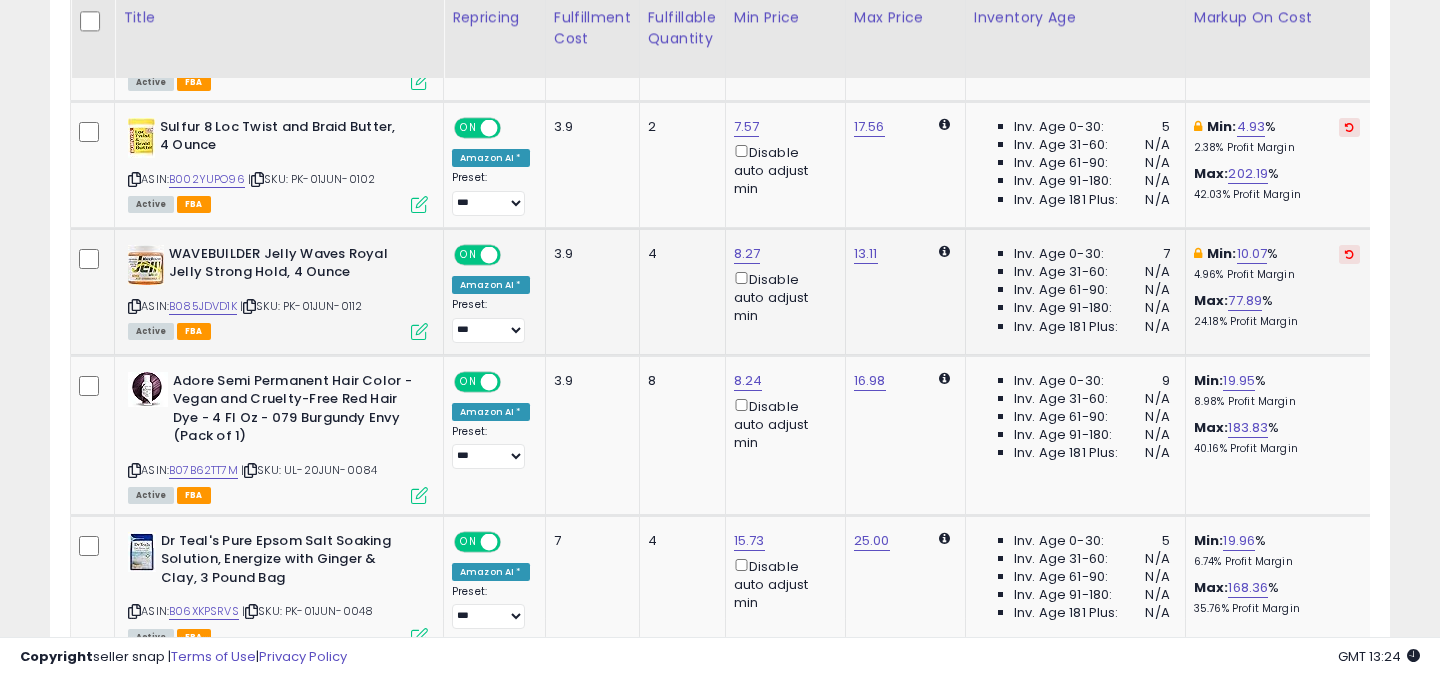 click at bounding box center [134, 306] 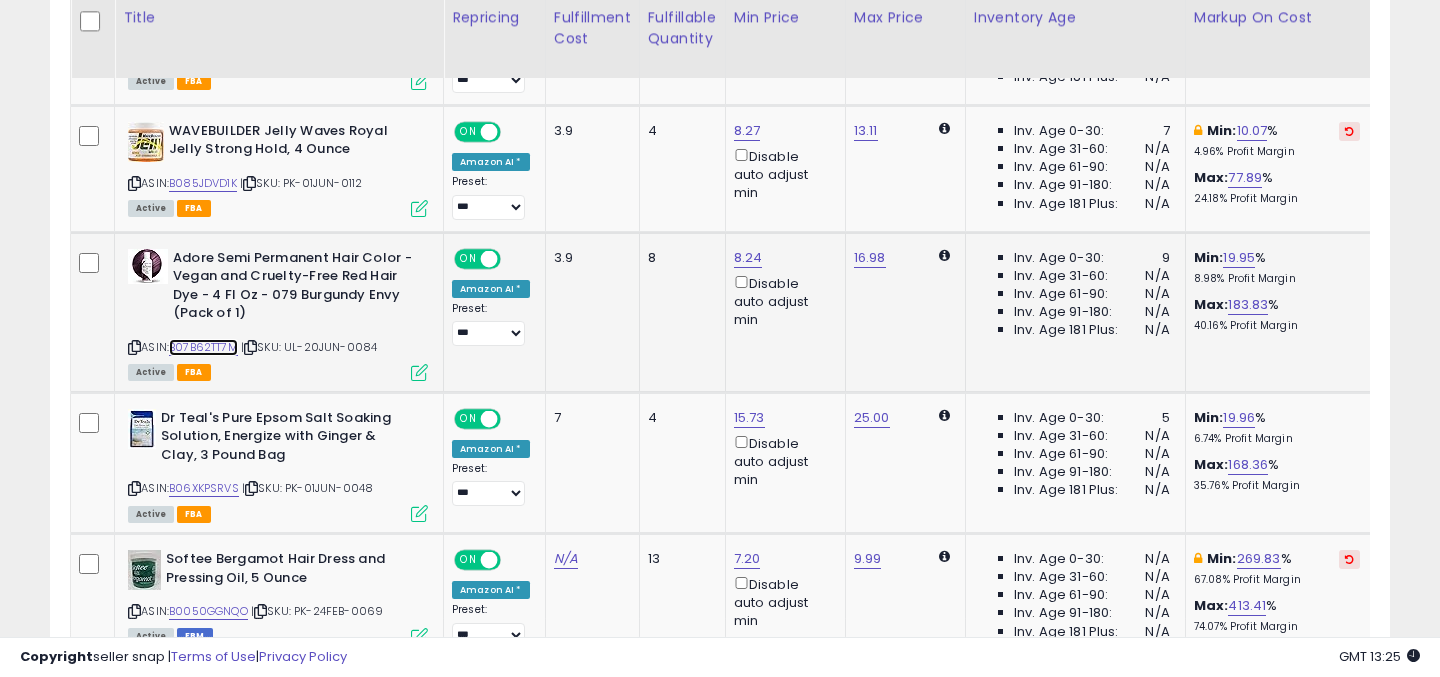 click on "B07B62TT7M" at bounding box center [203, 347] 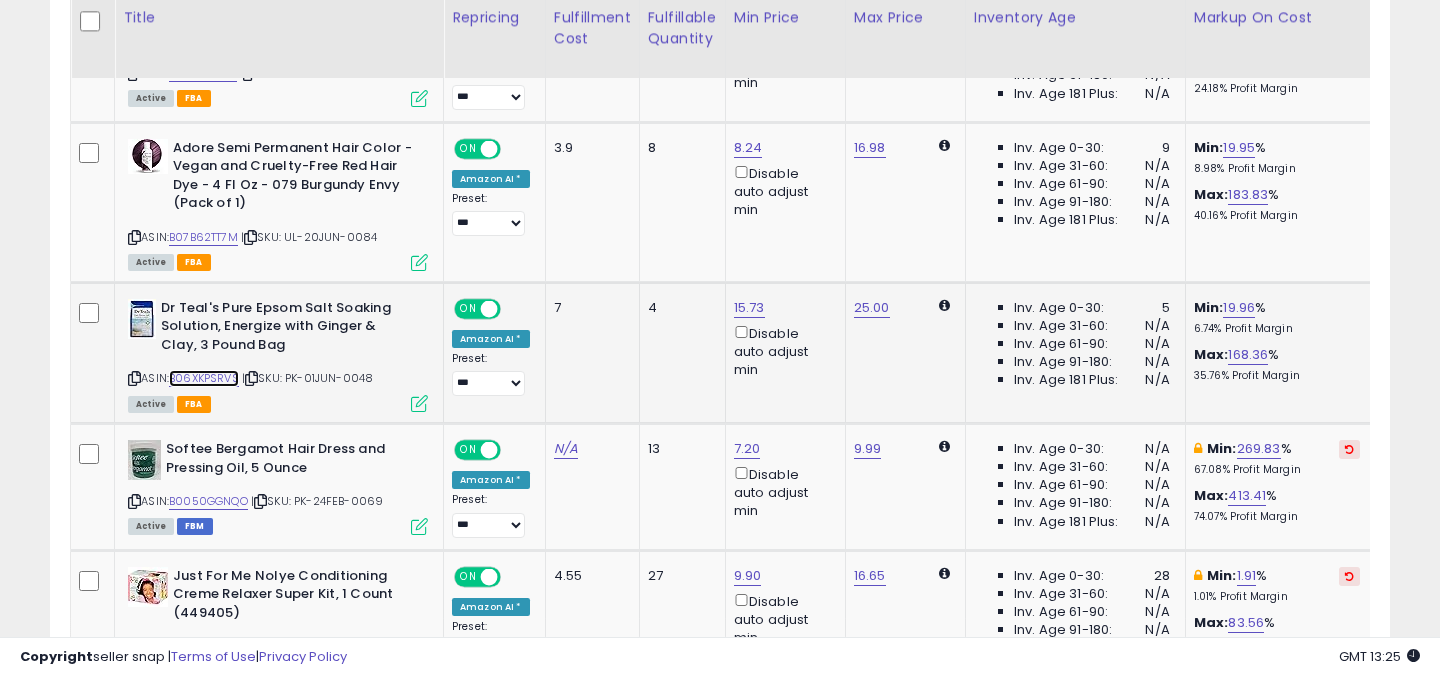 click on "B06XKPSRVS" at bounding box center [204, 378] 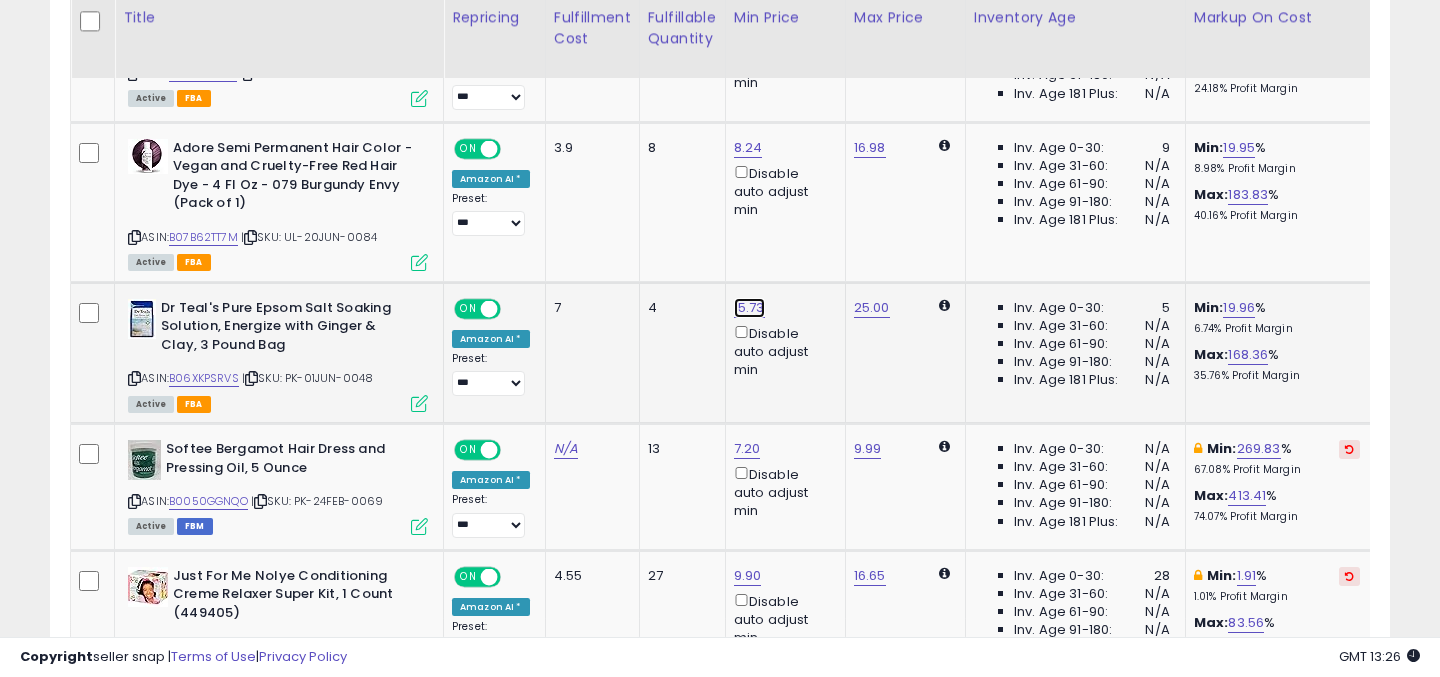 click on "15.73" at bounding box center [747, -586] 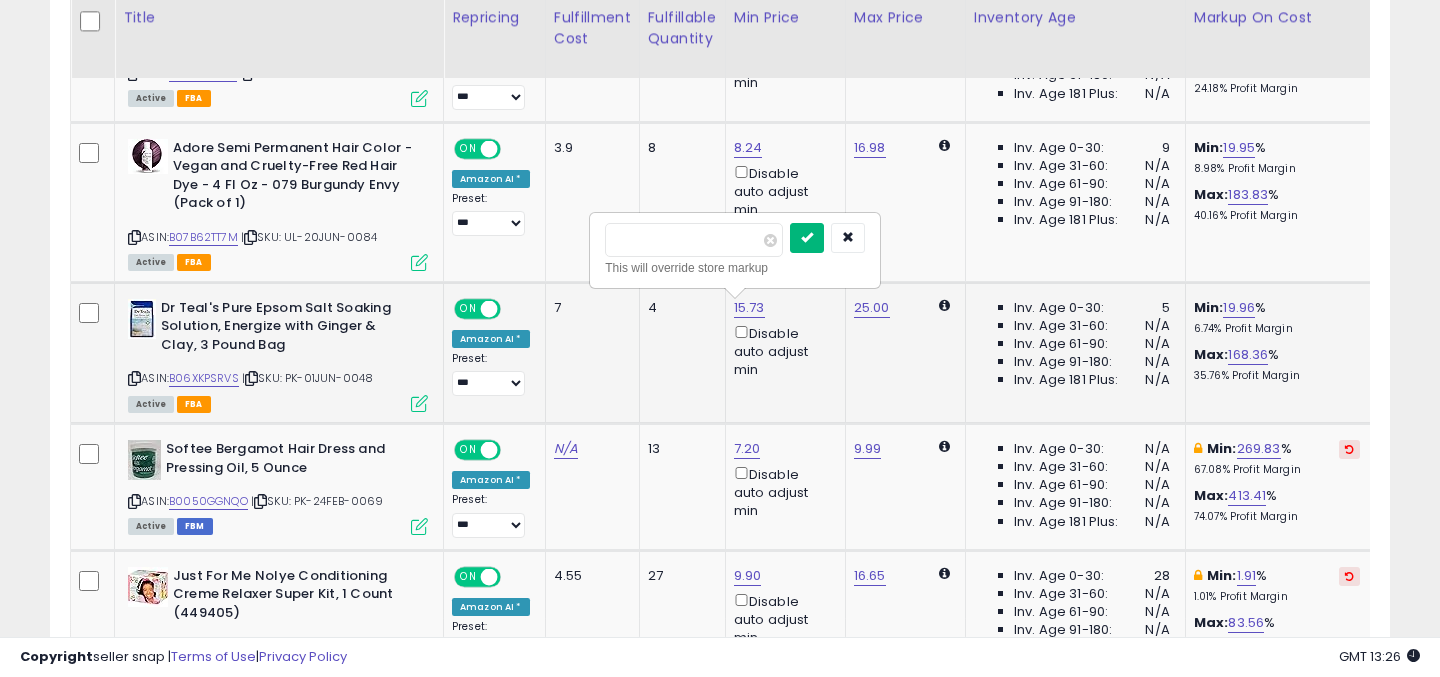 type on "****" 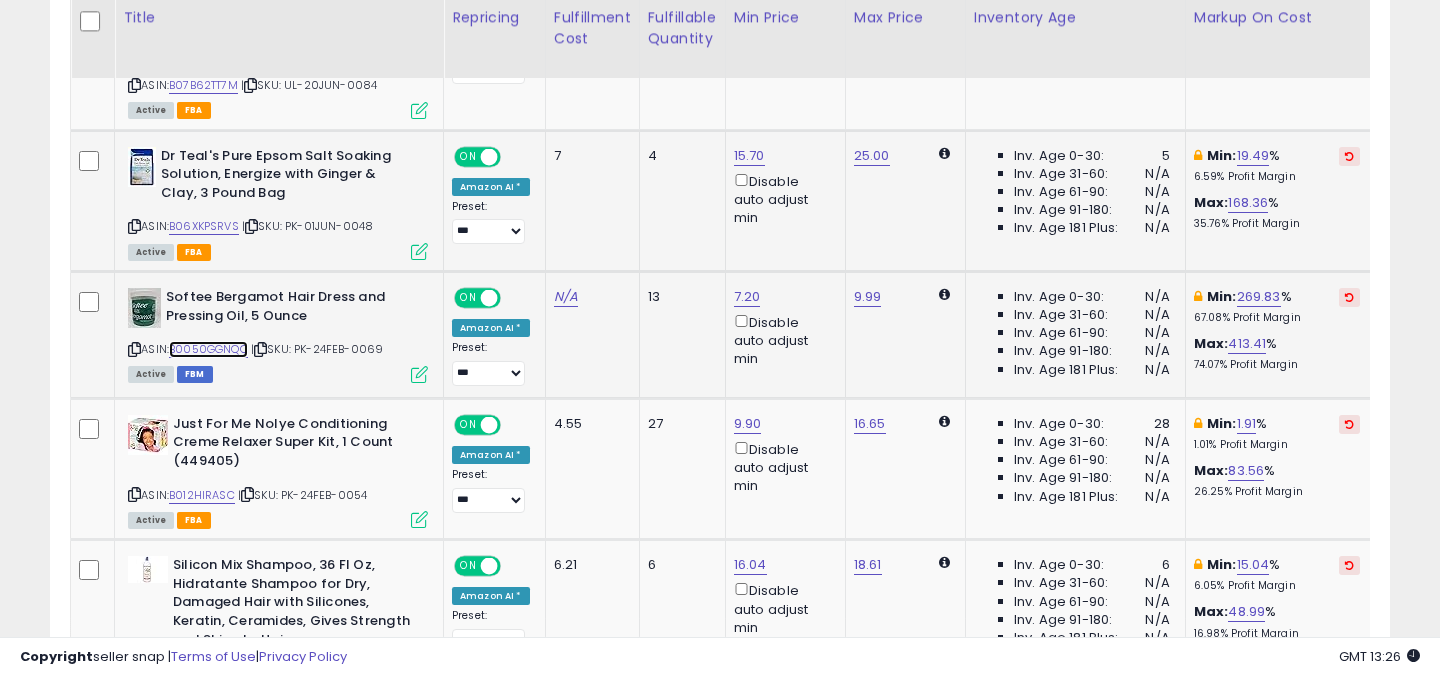 click on "B0050GGNQO" at bounding box center (208, 349) 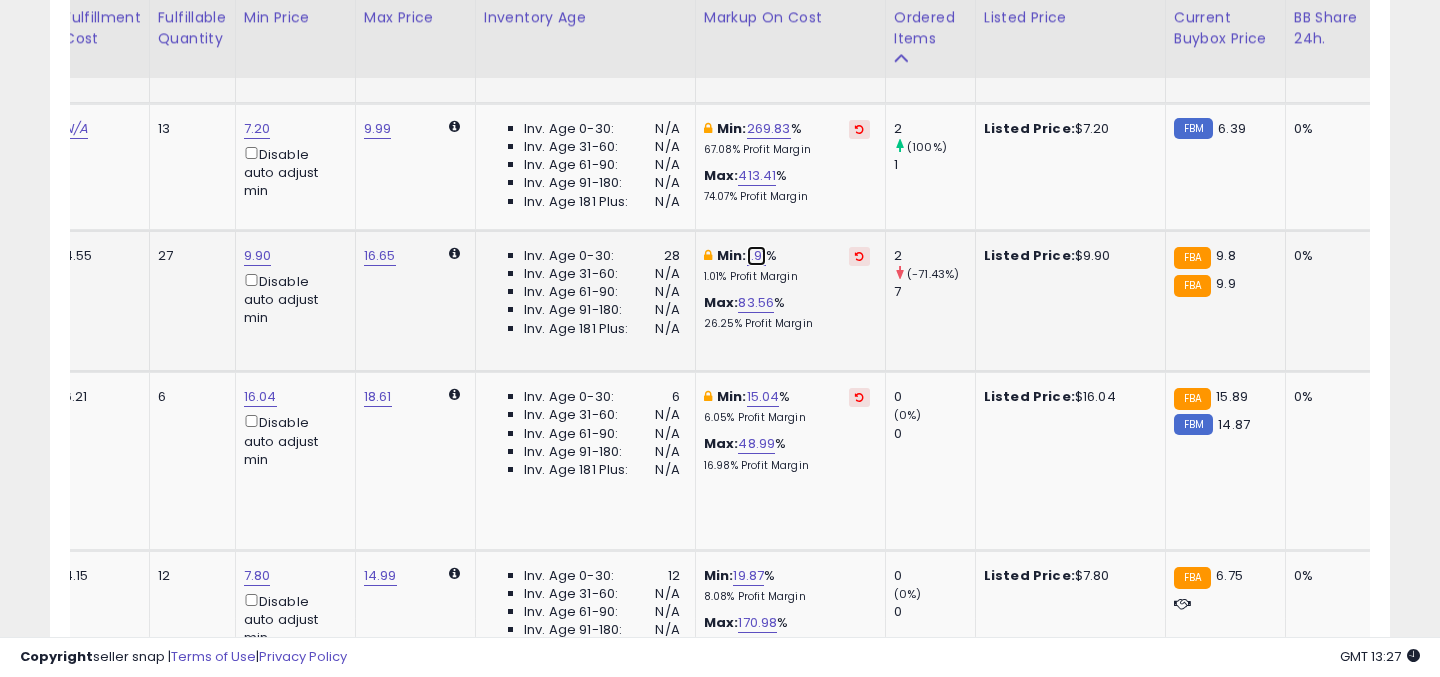 click on "1.91" at bounding box center (757, 256) 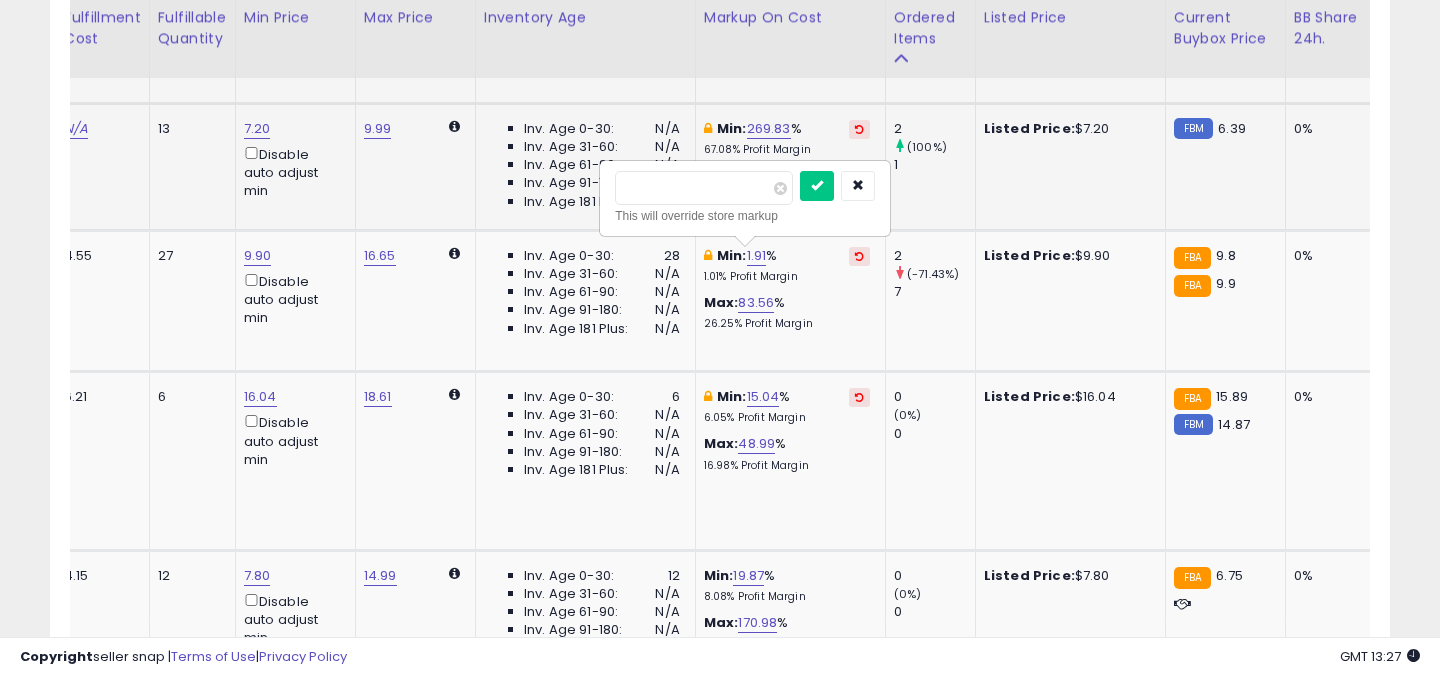 drag, startPoint x: 689, startPoint y: 181, endPoint x: 595, endPoint y: 195, distance: 95.036835 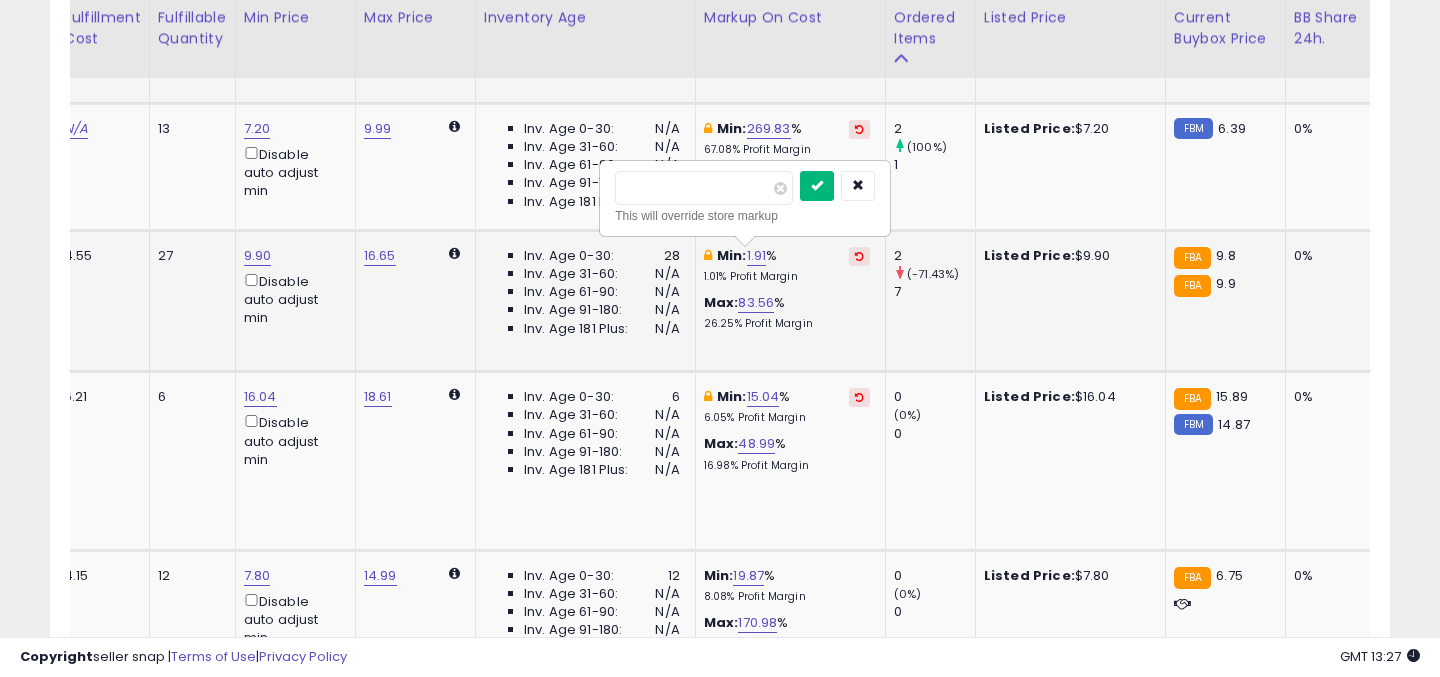 type on "*" 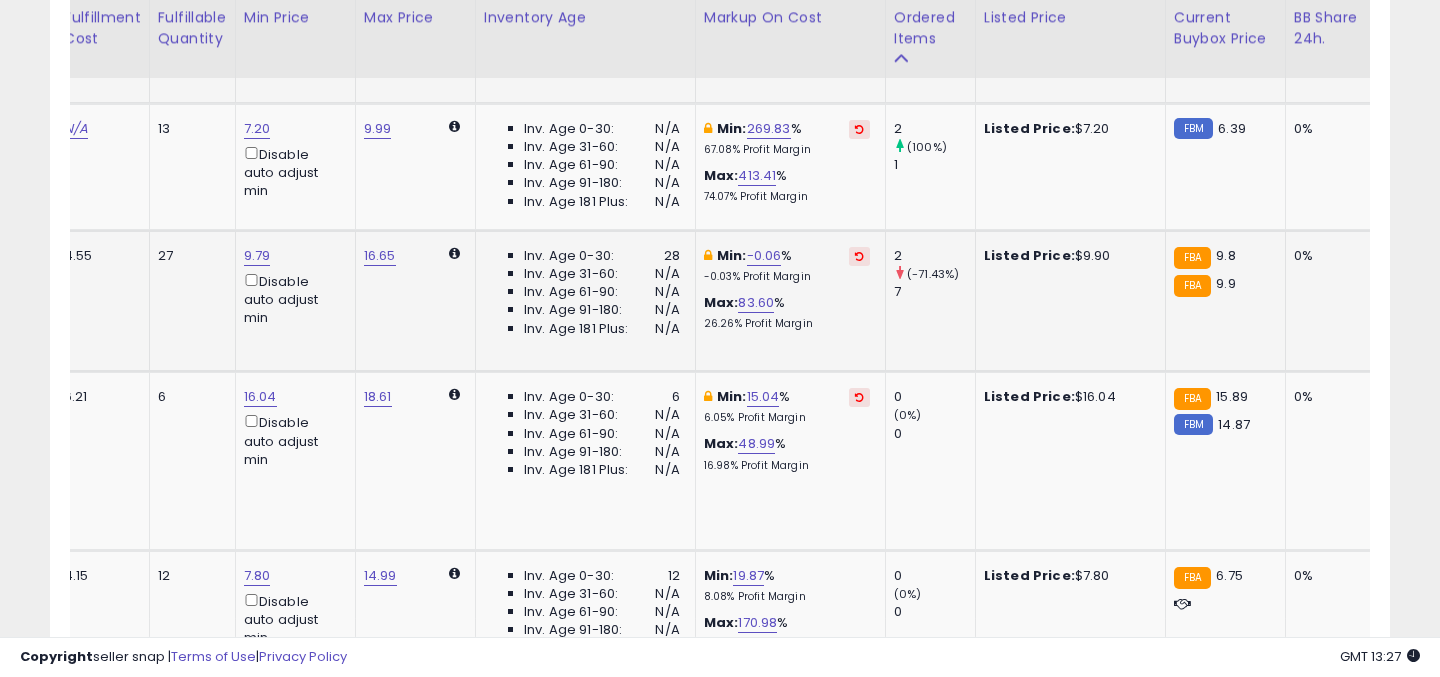 click on "Inv. Age 91-180:" at bounding box center (573, 310) 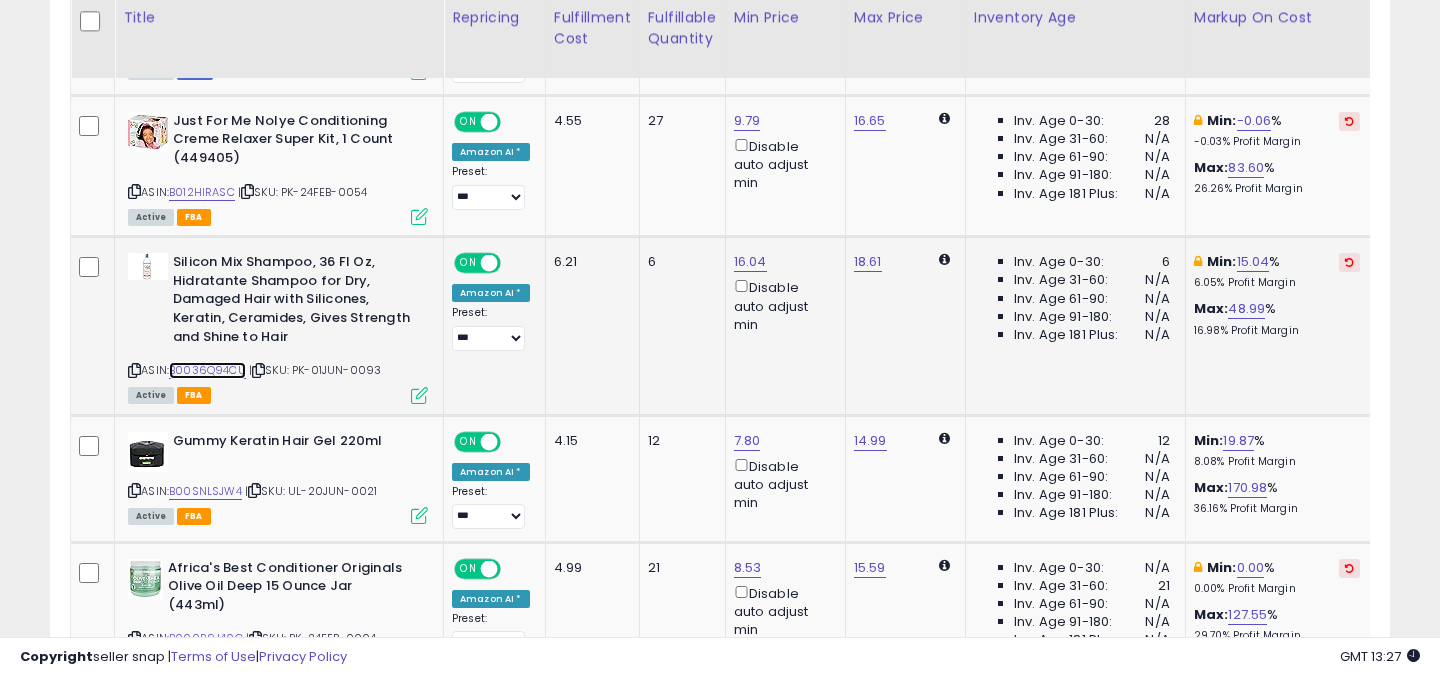 click on "B0036Q94CU" at bounding box center (207, 370) 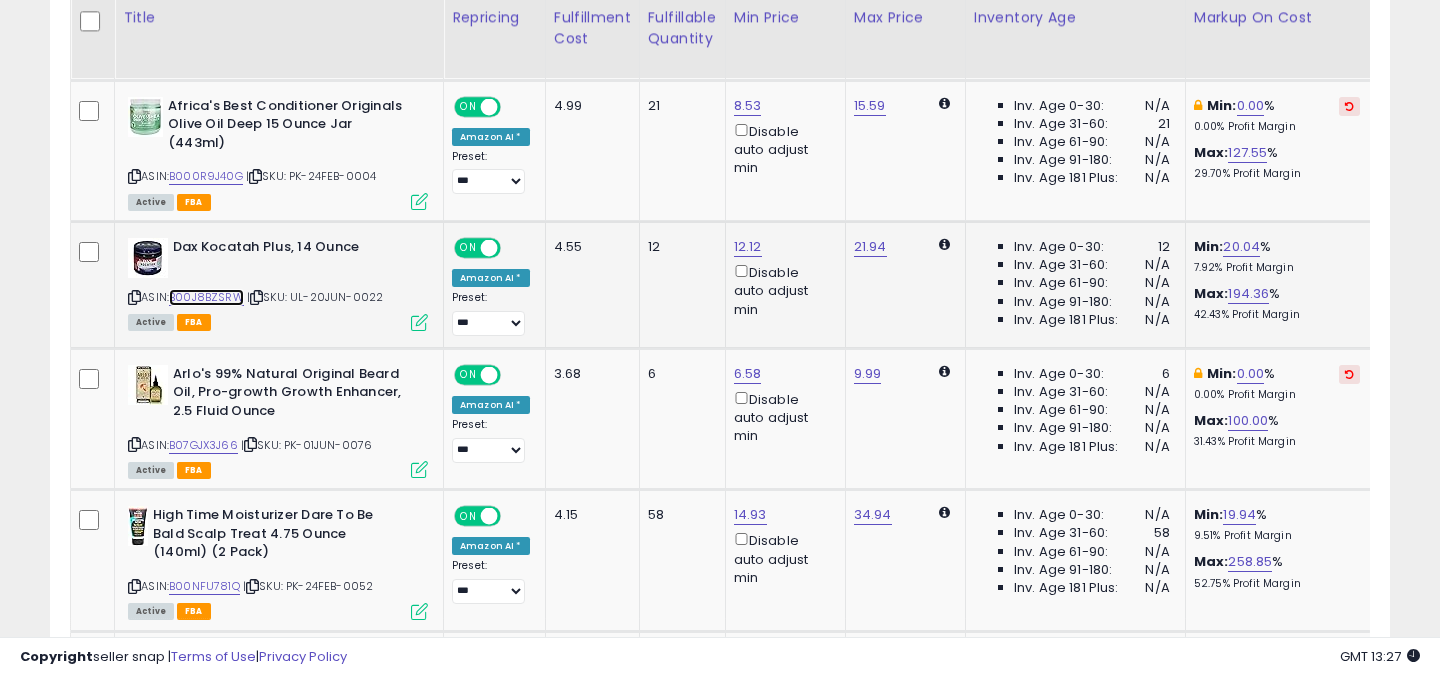 click on "B00J8BZSRW" at bounding box center (206, 297) 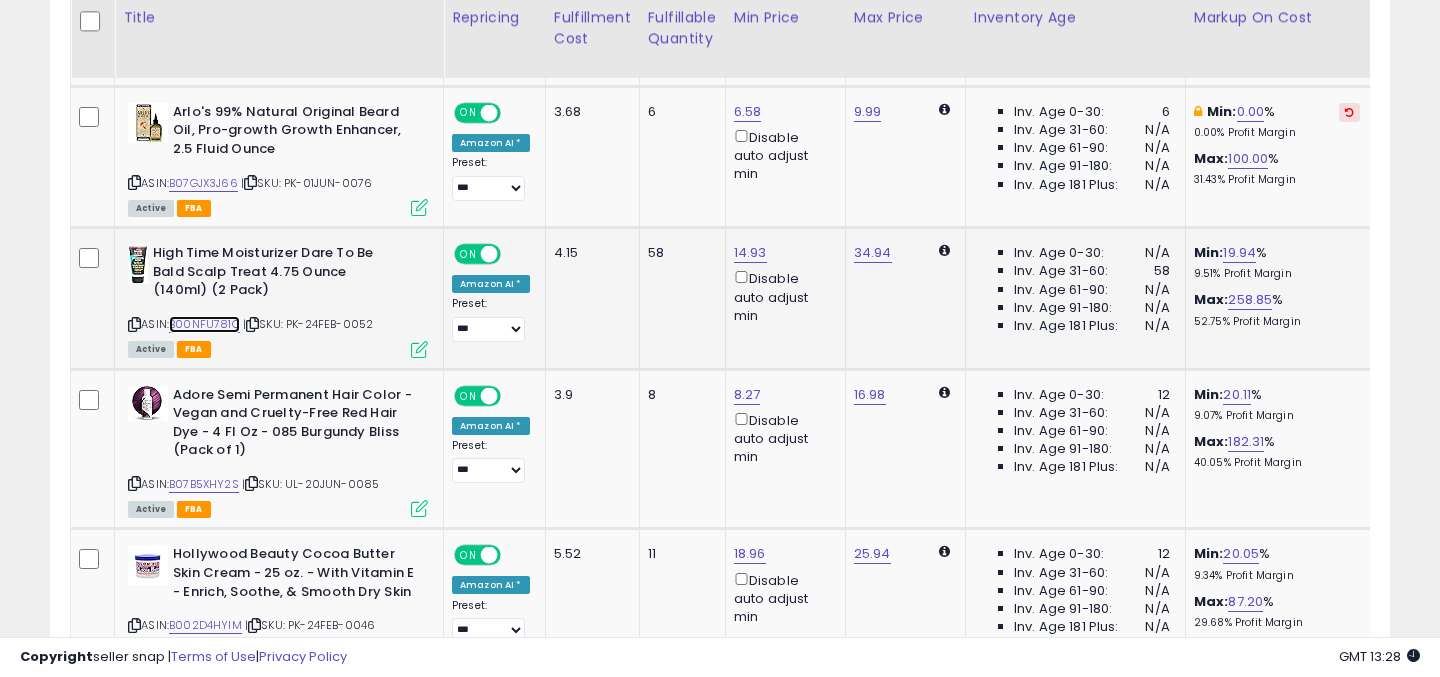 click on "B00NFU781Q" at bounding box center [204, 324] 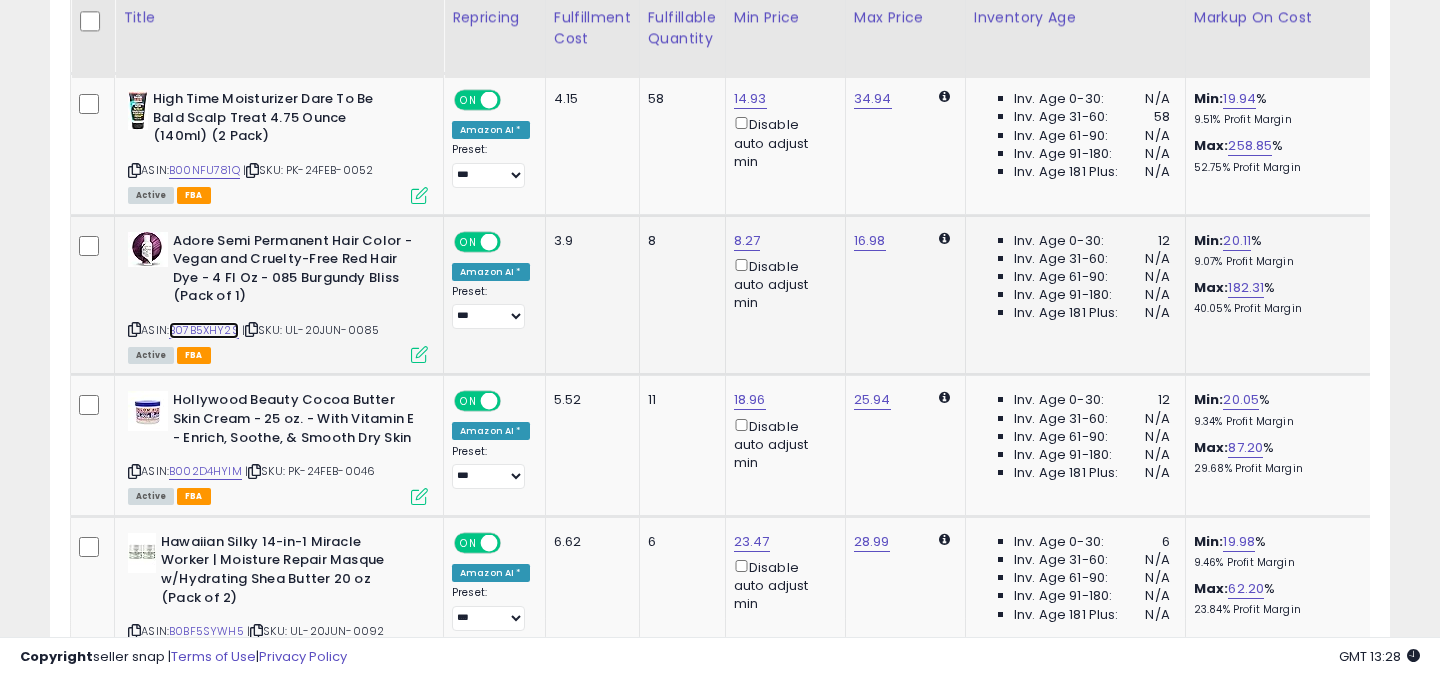 click on "B07B5XHY2S" at bounding box center [204, 330] 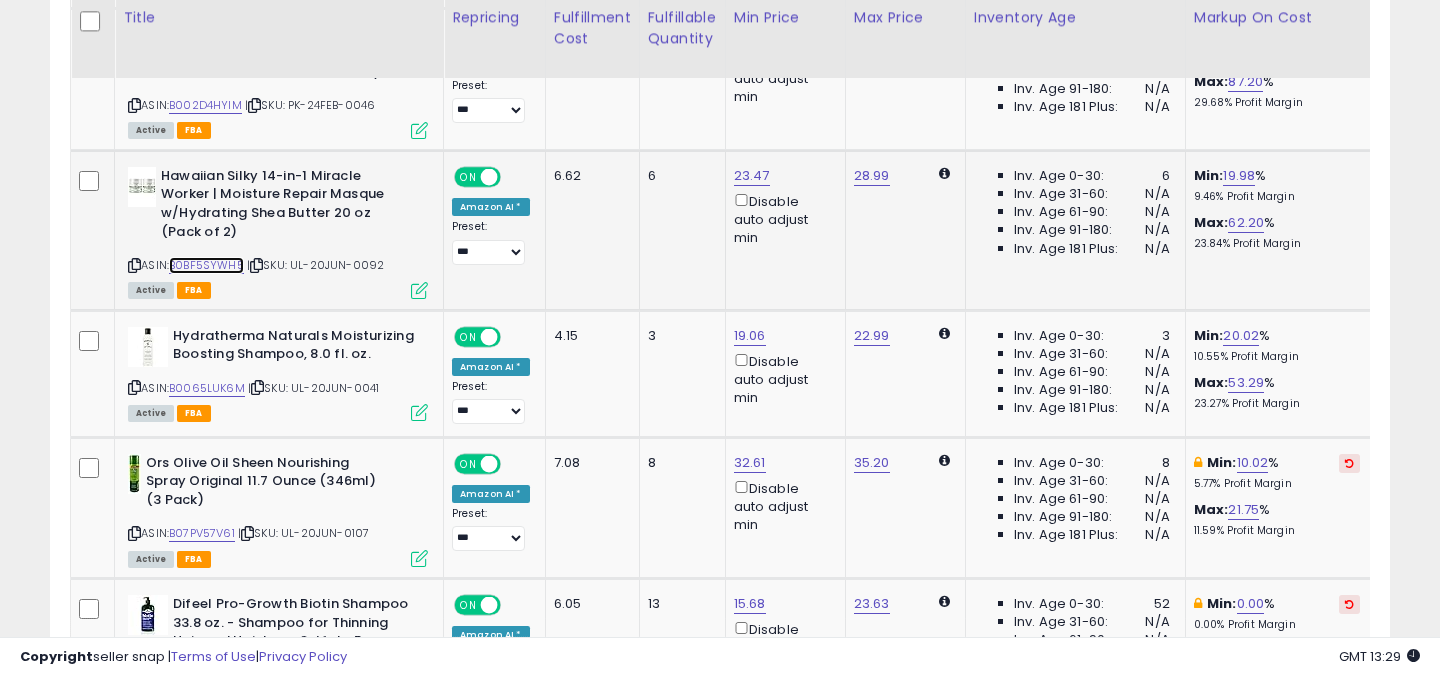 click on "B0BF5SYWH5" at bounding box center [206, 265] 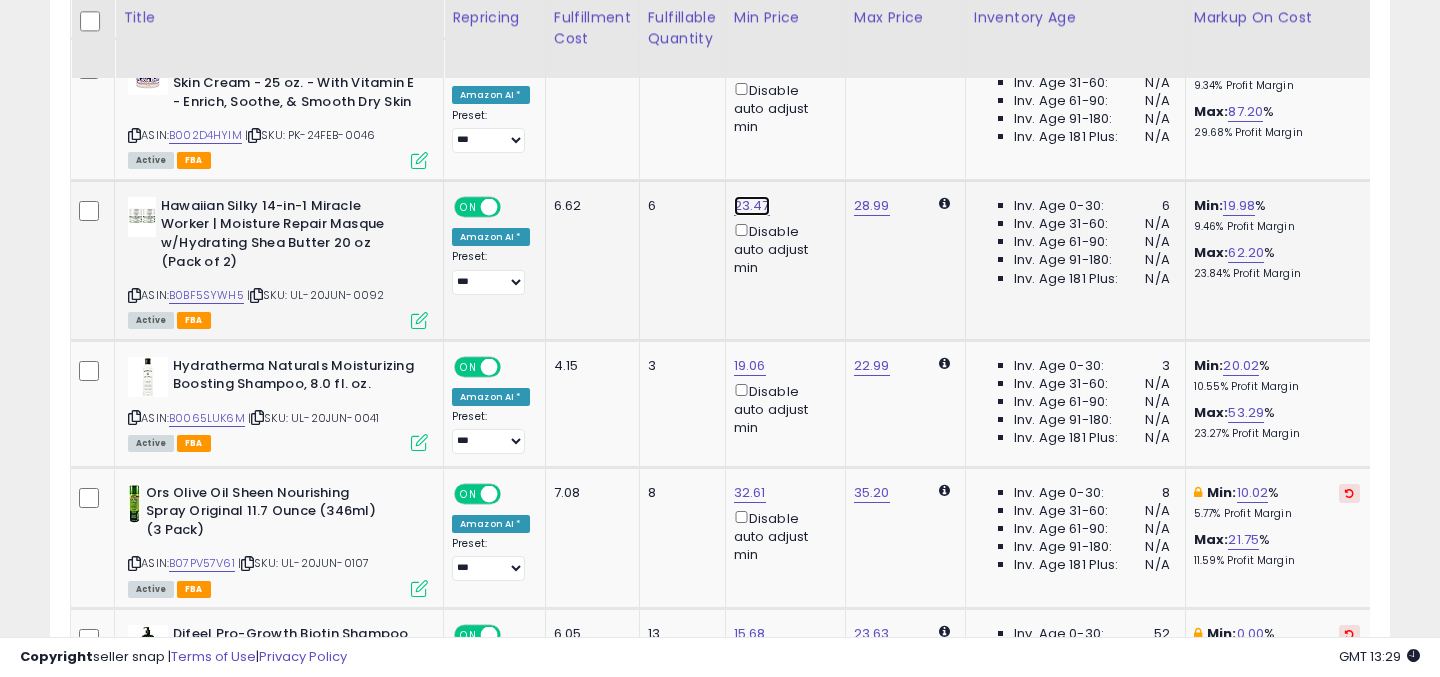 click on "23.47" at bounding box center (747, -2255) 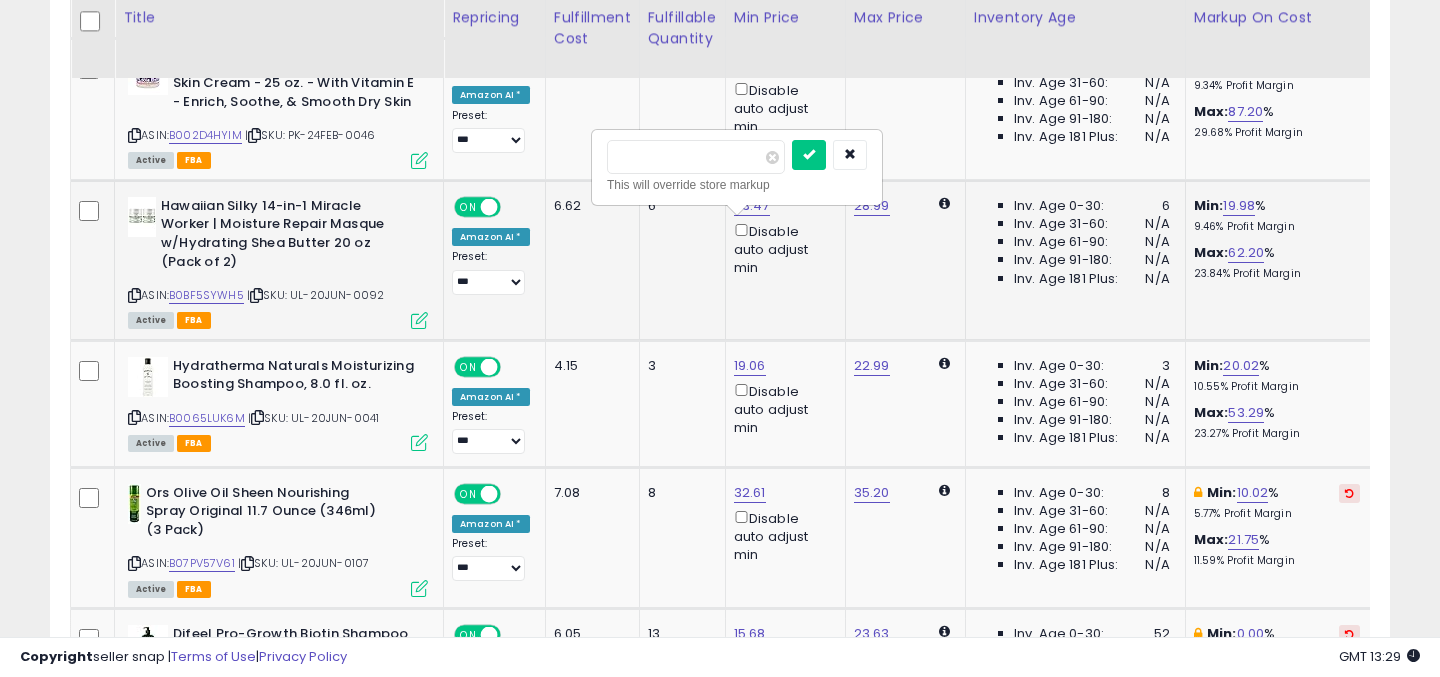 drag, startPoint x: 666, startPoint y: 157, endPoint x: 628, endPoint y: 158, distance: 38.013157 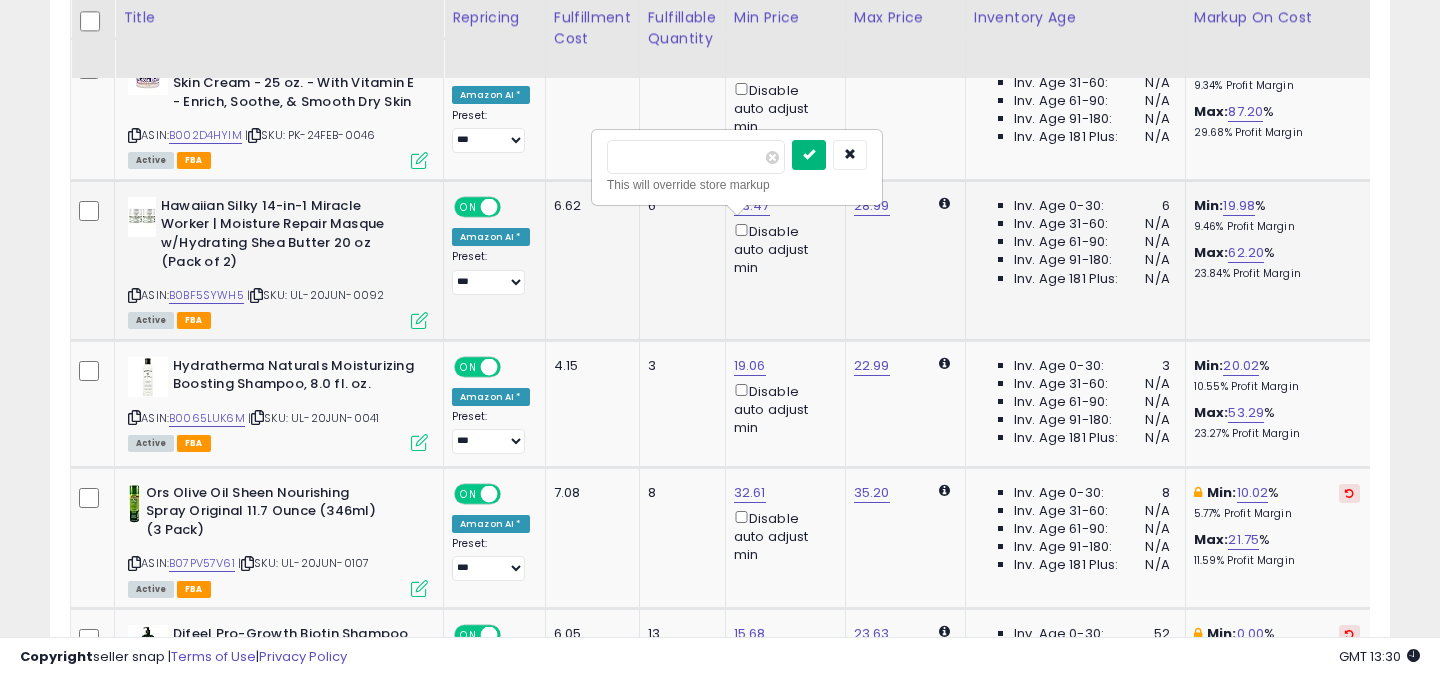 type on "*****" 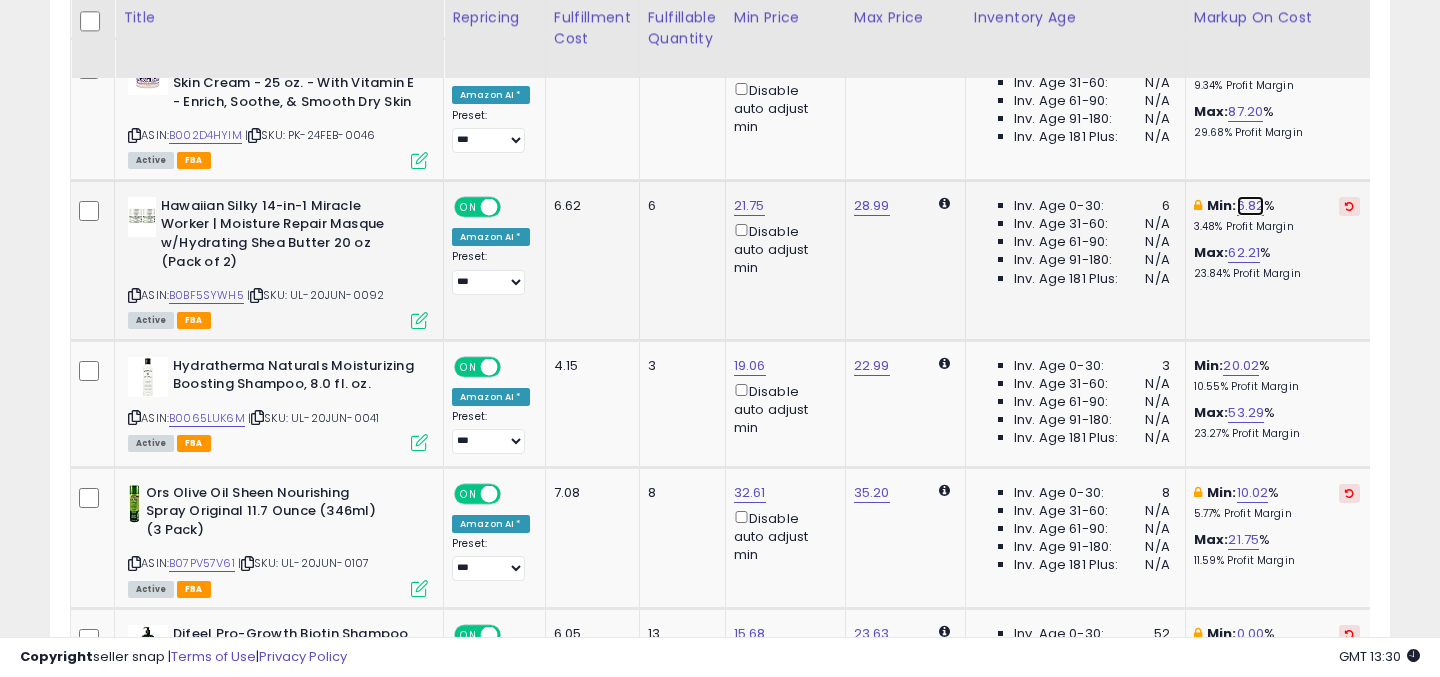 click on "6.82" at bounding box center (1251, 206) 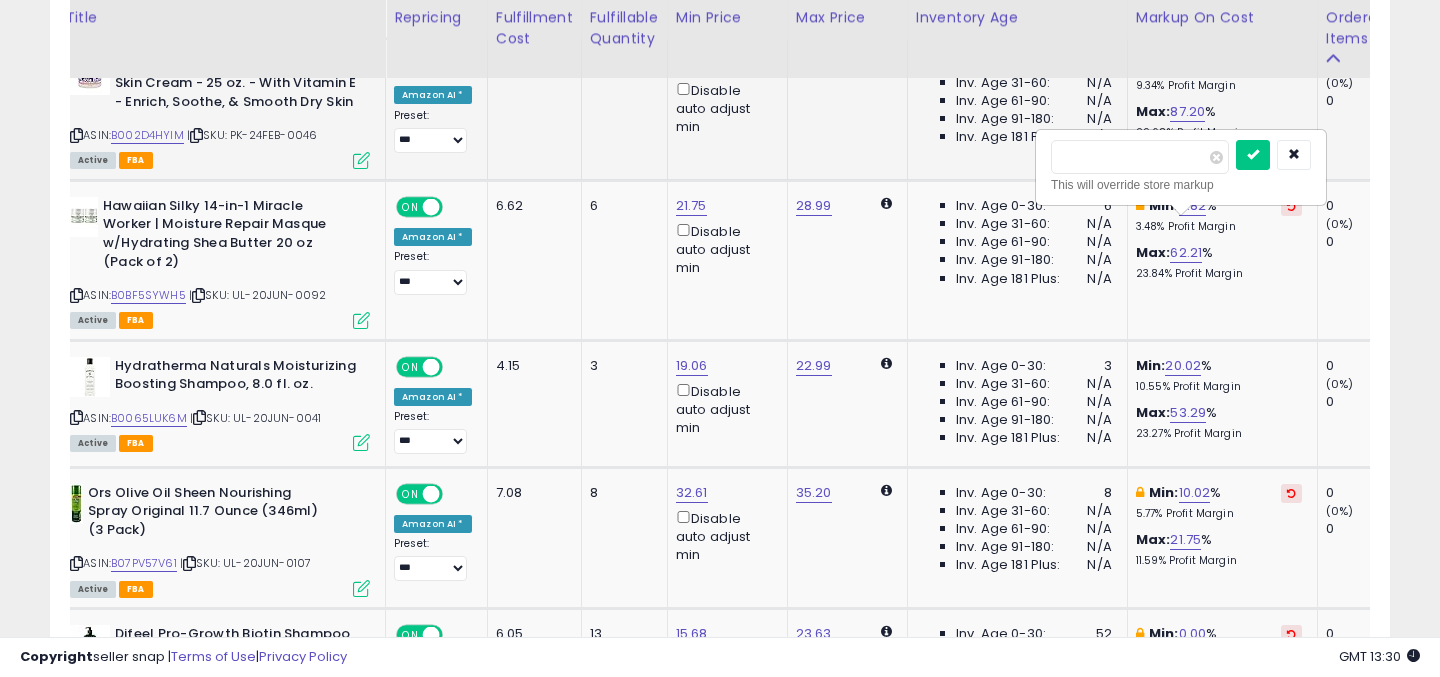 drag, startPoint x: 1121, startPoint y: 161, endPoint x: 996, endPoint y: 161, distance: 125 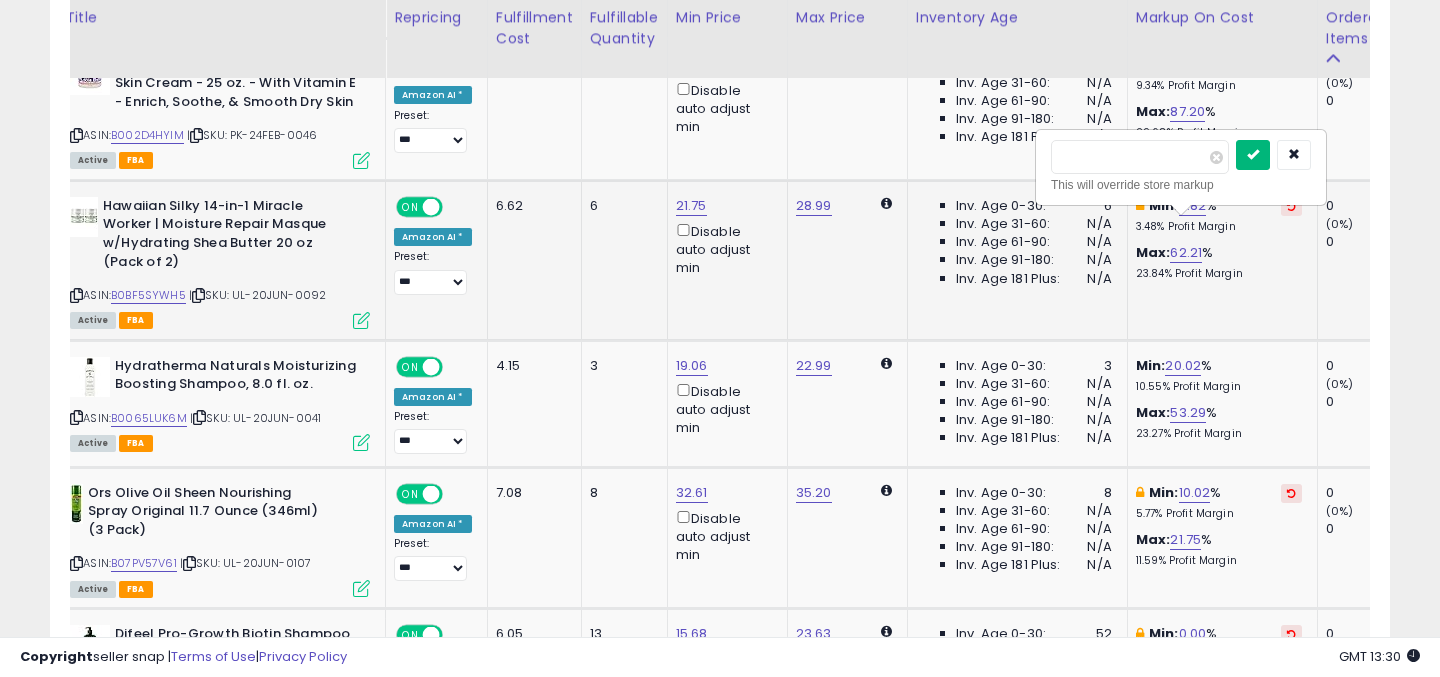 type on "*" 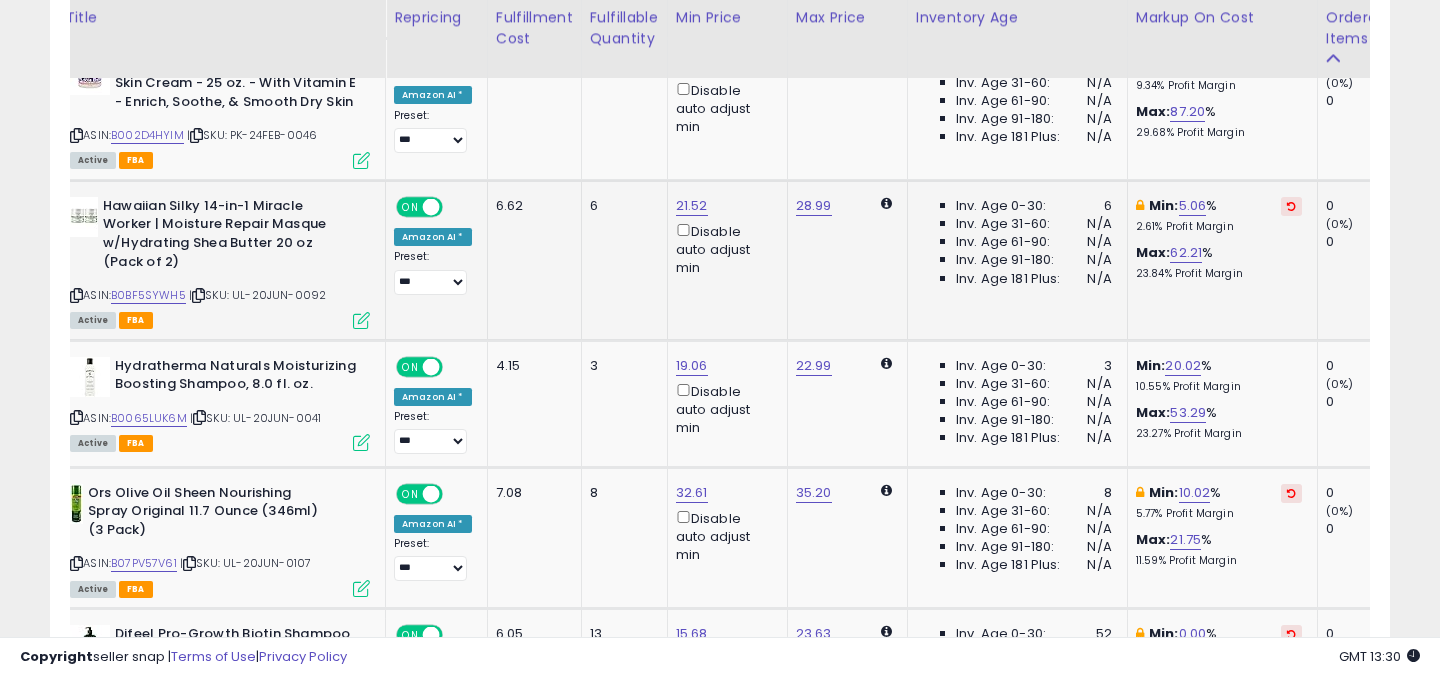 click on "28.99" 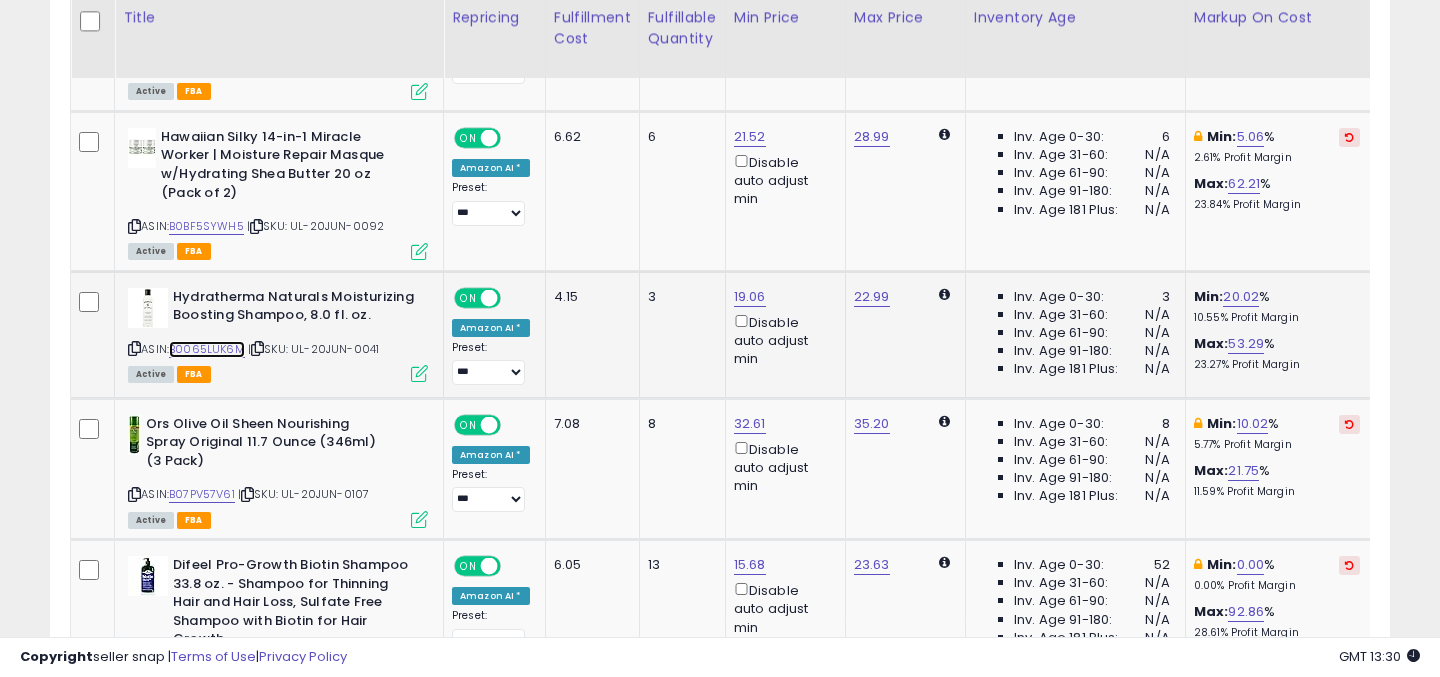 click on "B0065LUK6M" at bounding box center [207, 349] 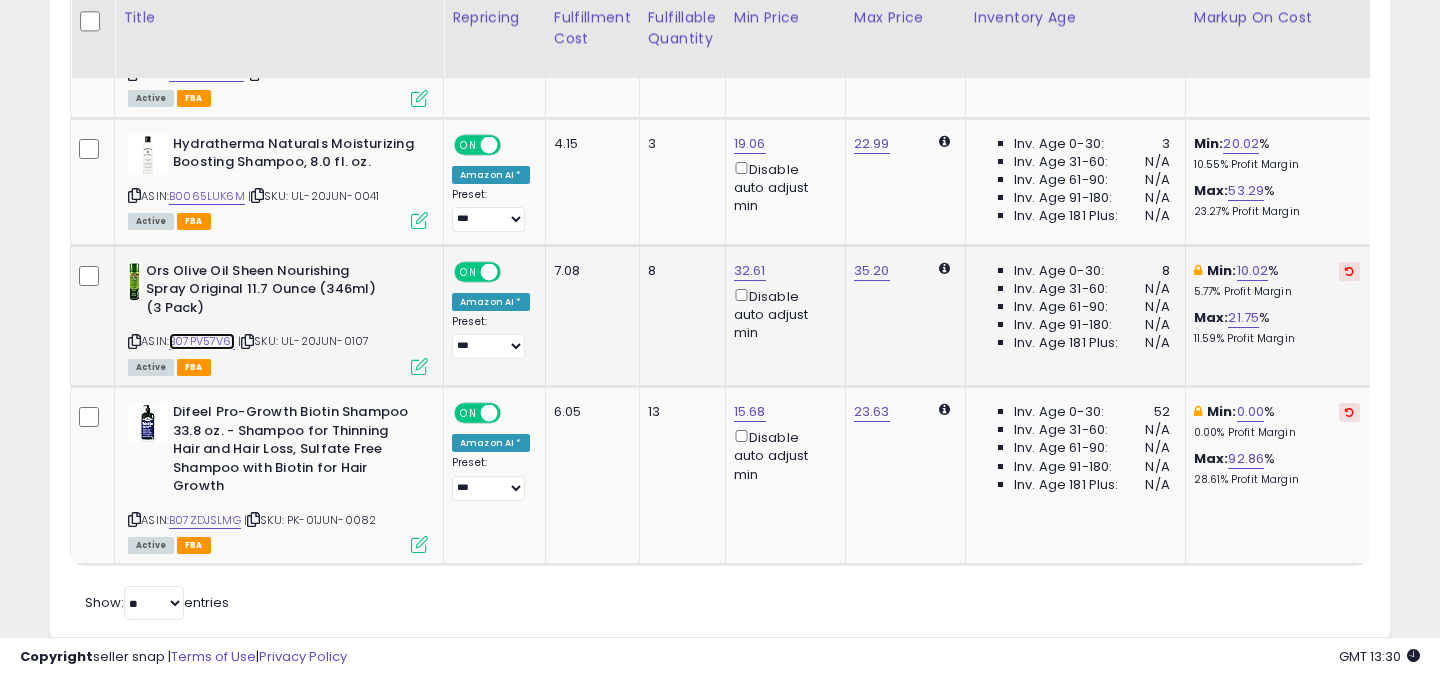 click on "B07PV57V61" at bounding box center [202, 341] 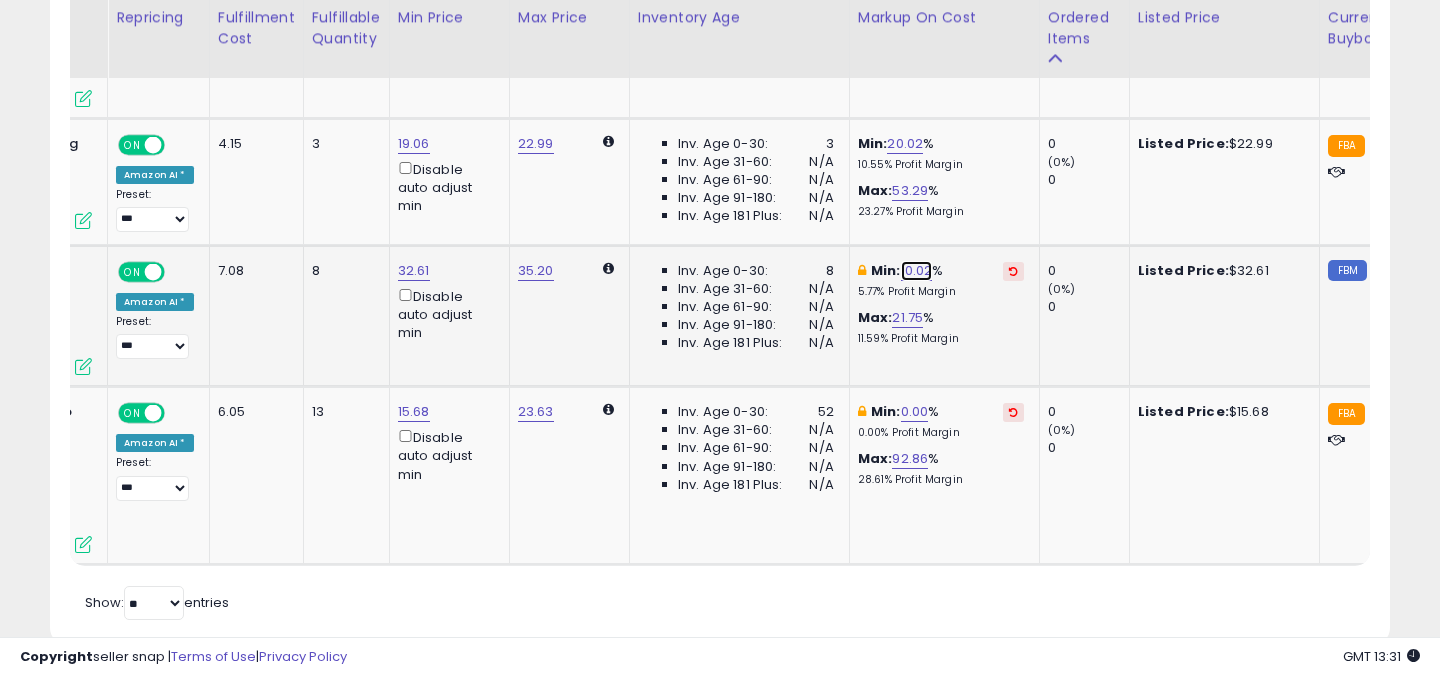 click on "10.02" at bounding box center (917, 271) 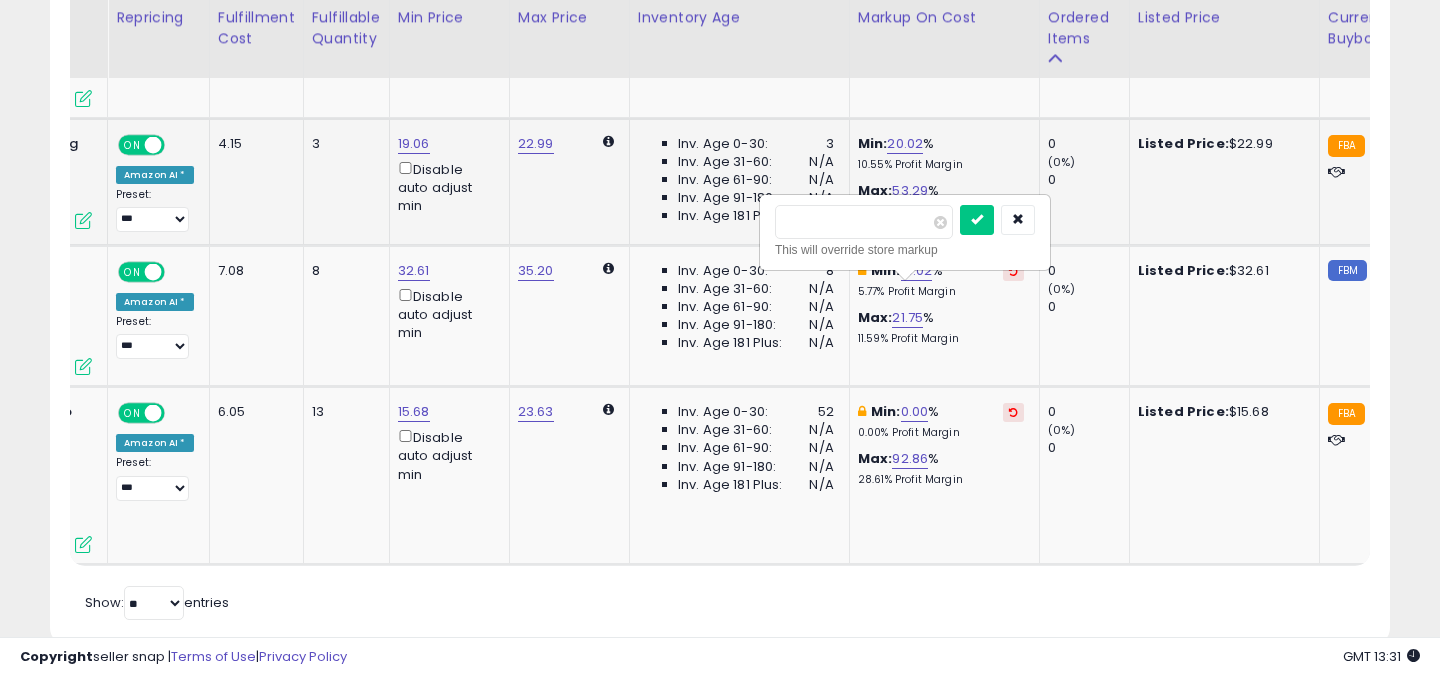 drag, startPoint x: 823, startPoint y: 222, endPoint x: 731, endPoint y: 223, distance: 92.00543 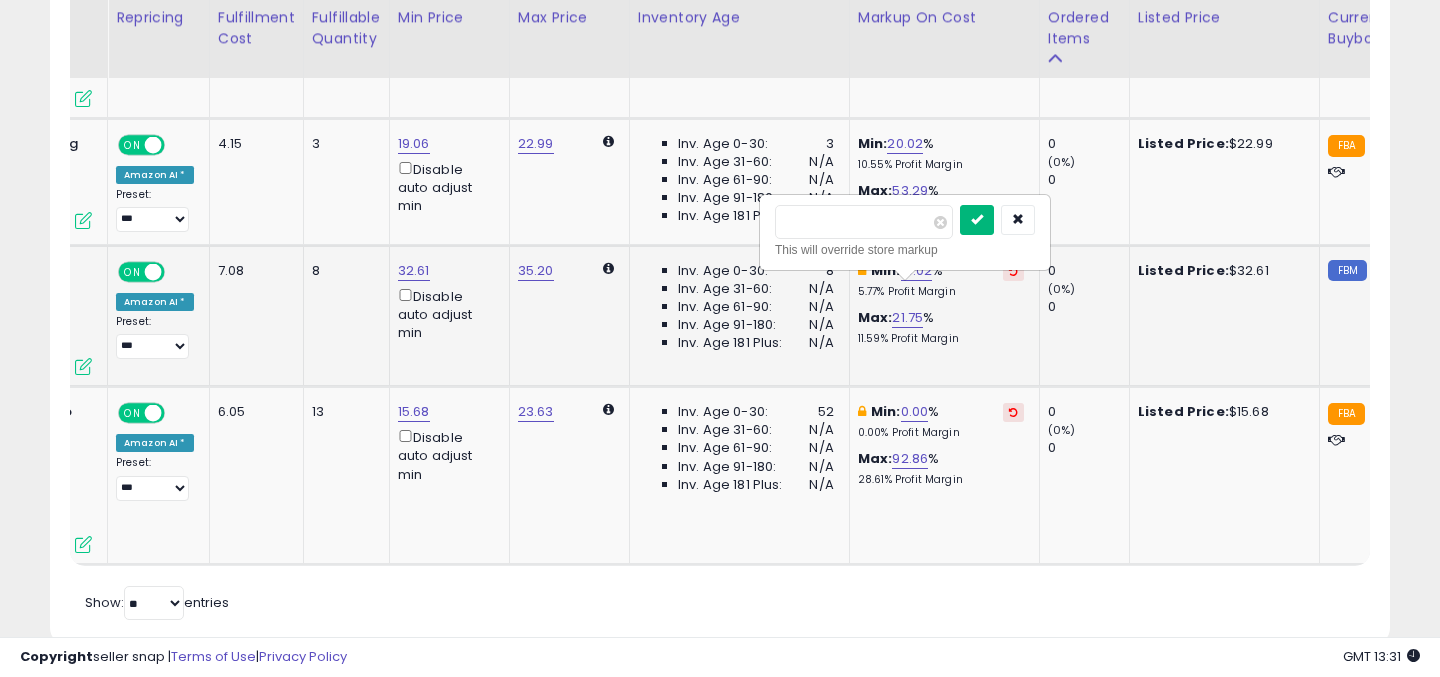 type on "*" 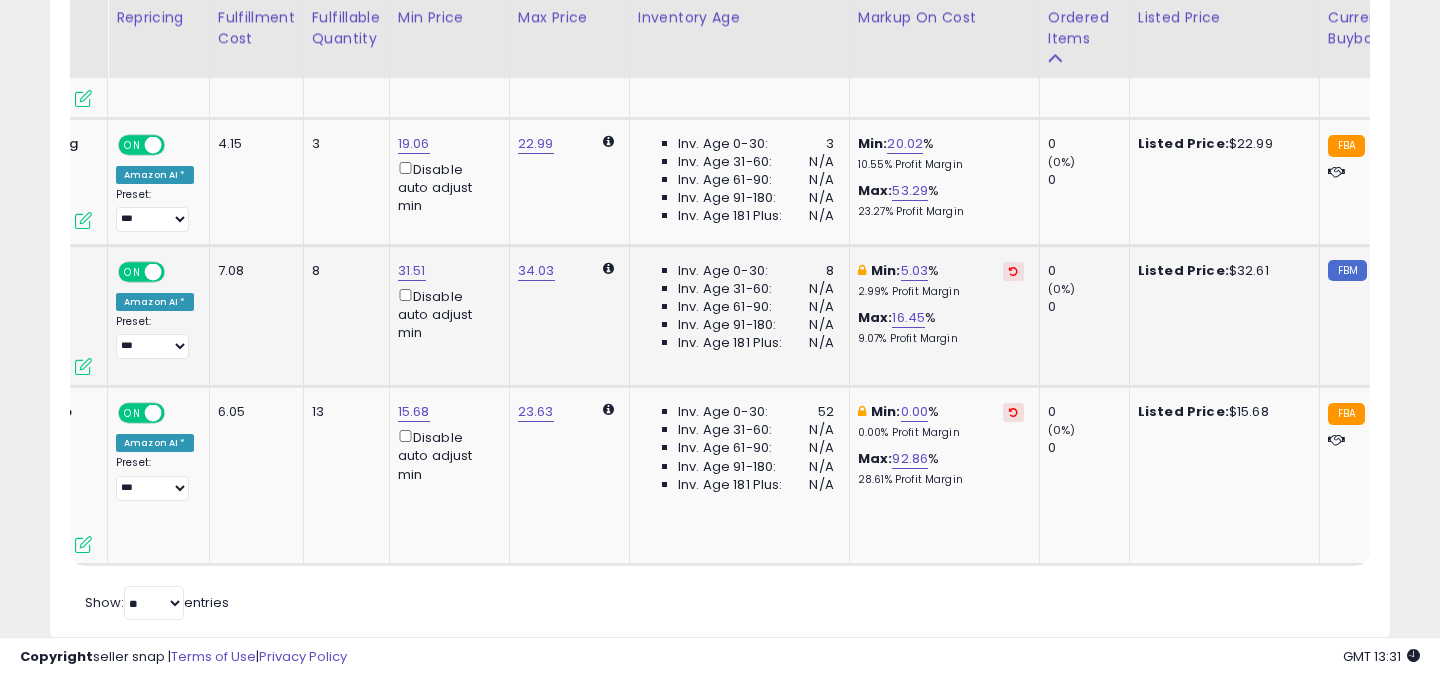 click on "9.07%  Profit Margin" at bounding box center [941, 339] 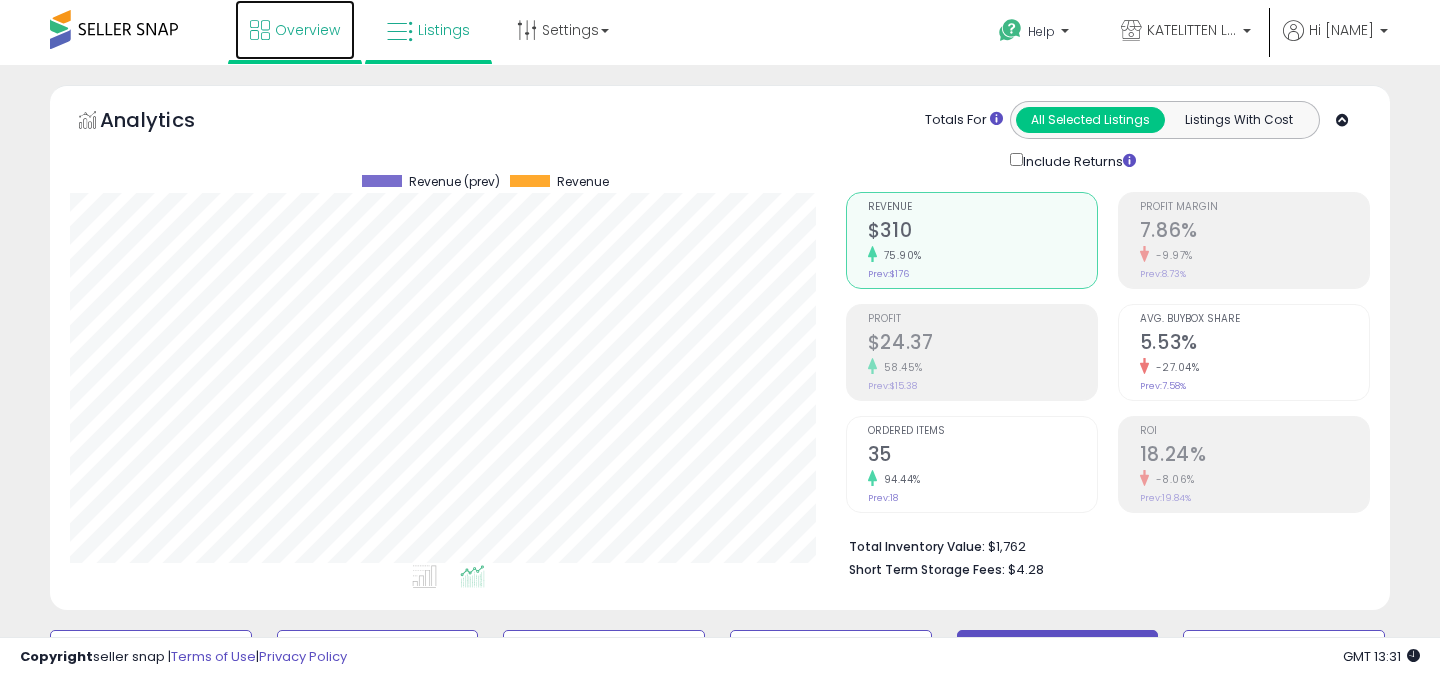 click on "Overview" at bounding box center [307, 30] 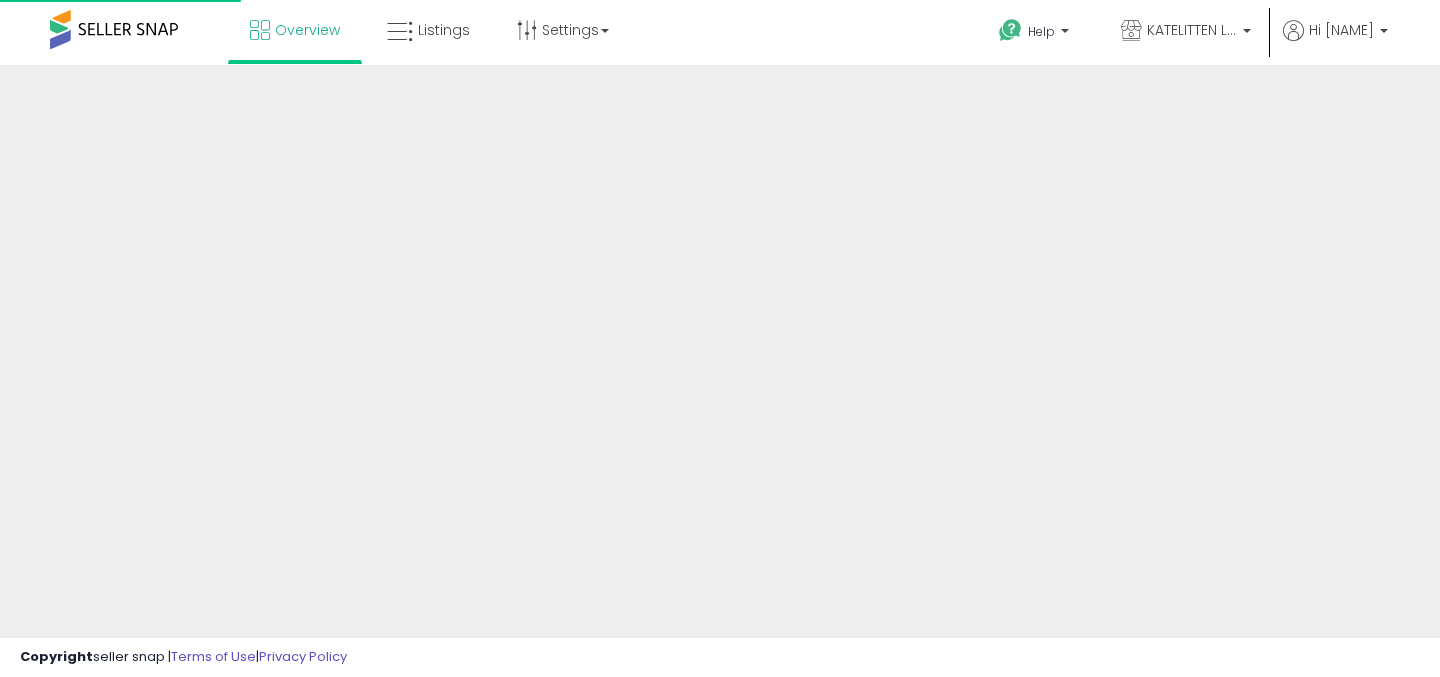 scroll, scrollTop: 0, scrollLeft: 0, axis: both 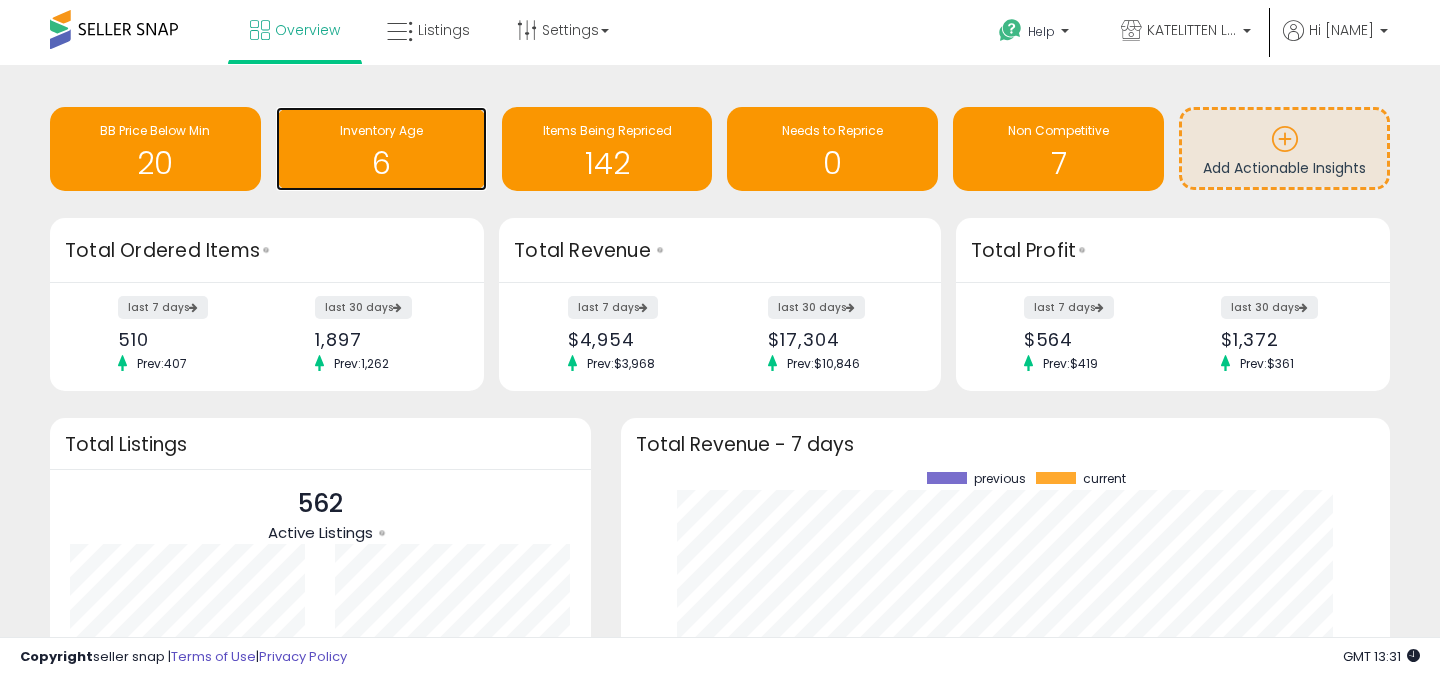 click on "6" at bounding box center [381, 163] 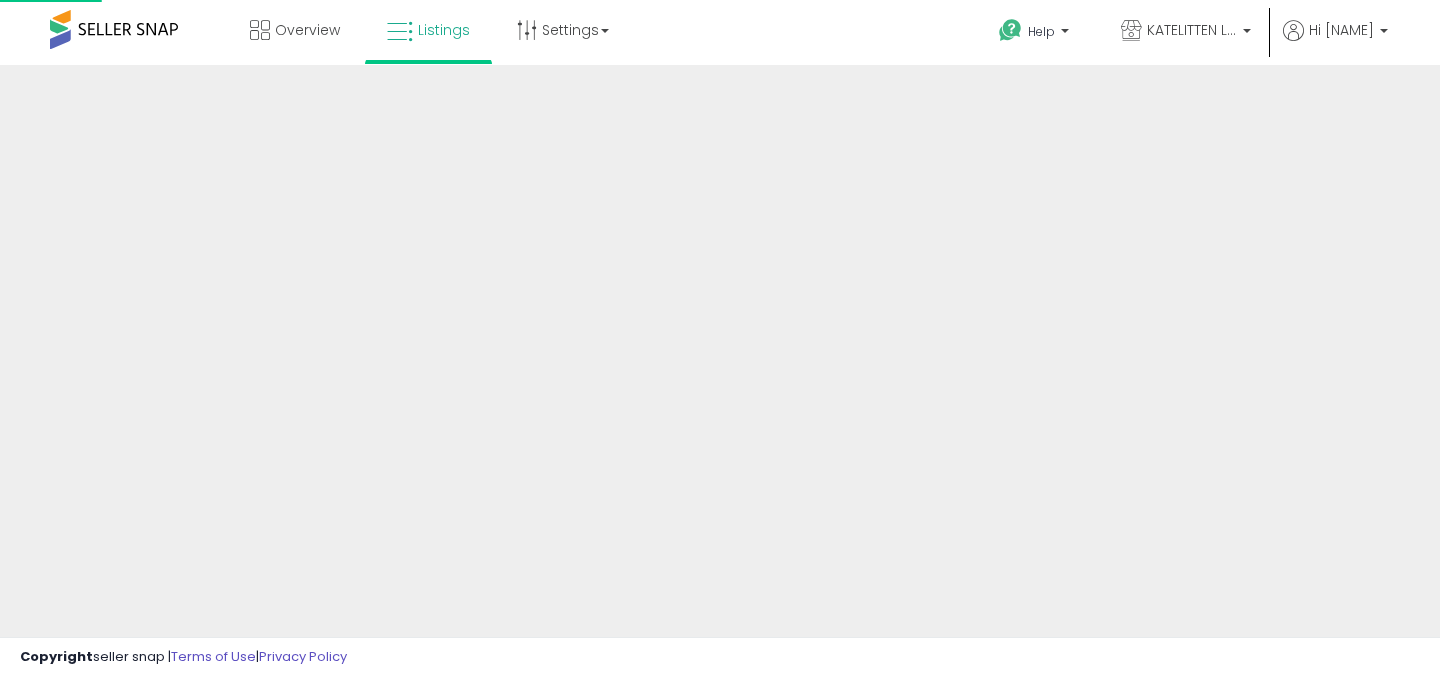 scroll, scrollTop: 0, scrollLeft: 0, axis: both 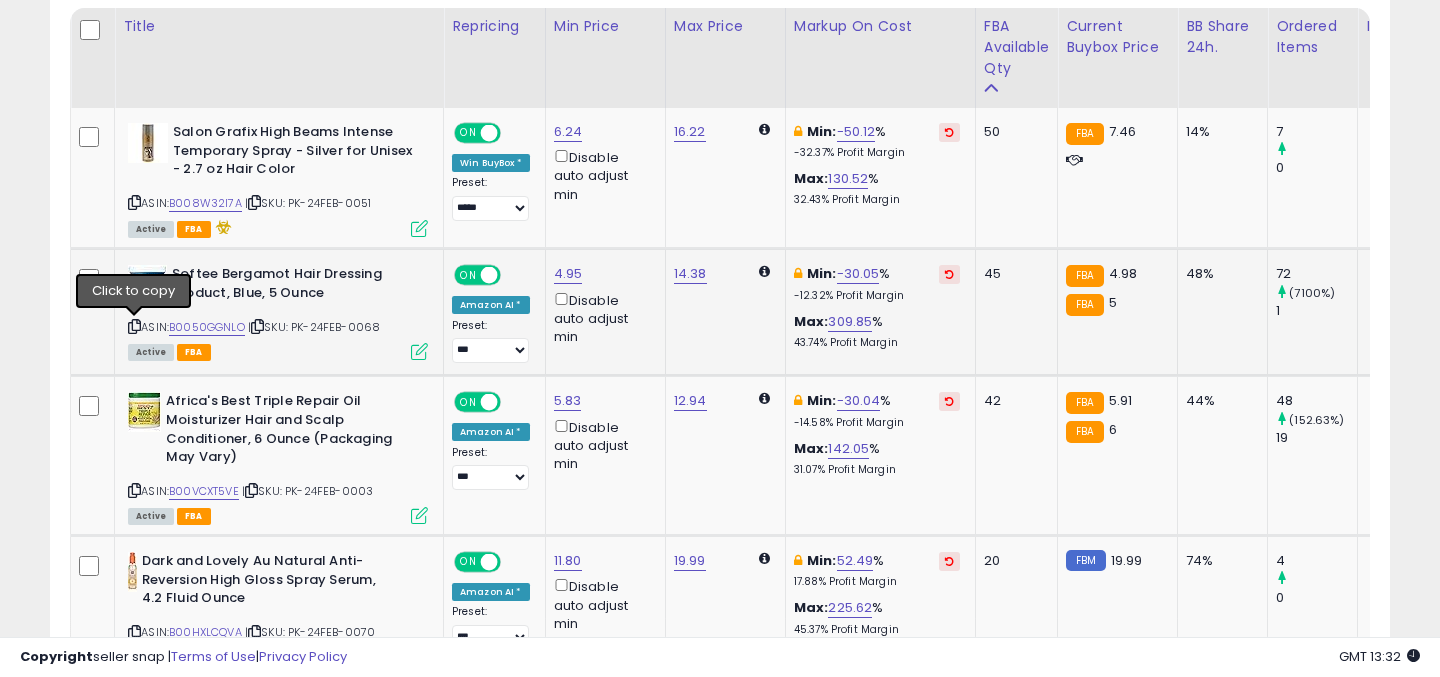 click at bounding box center (134, 326) 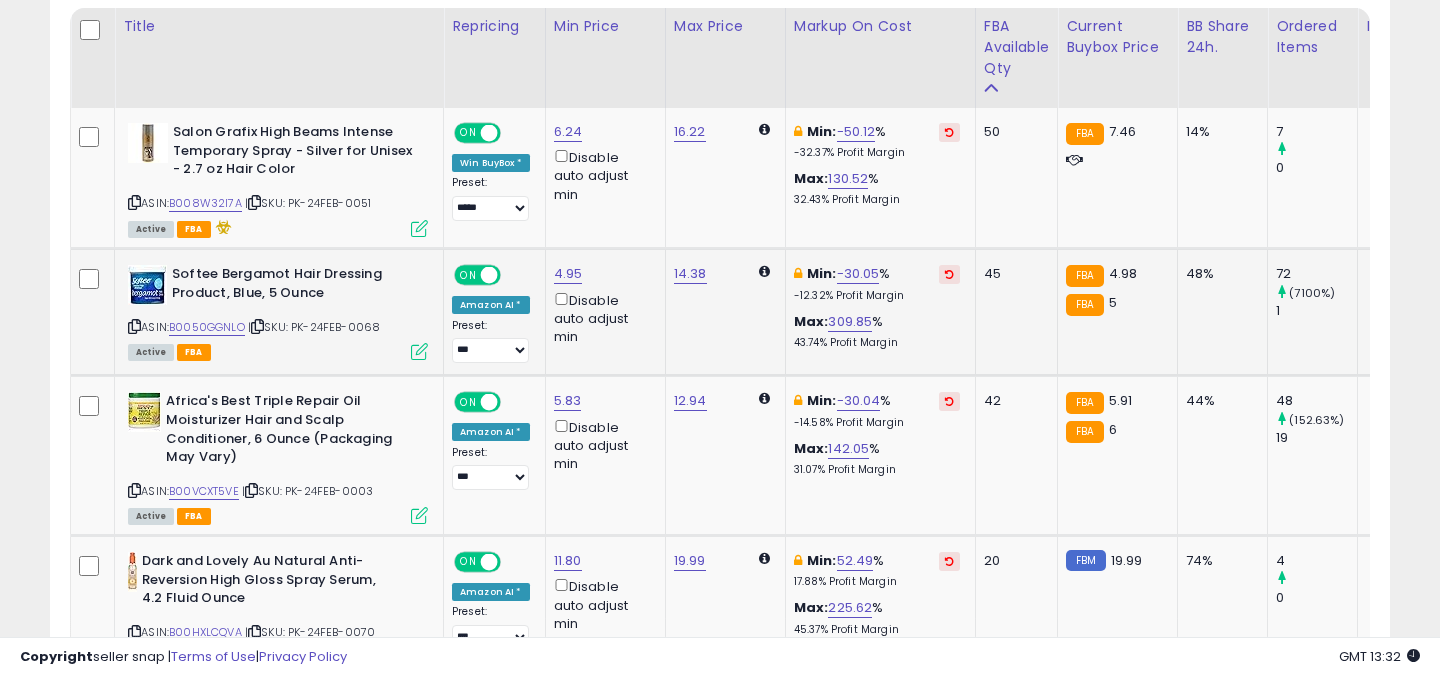 scroll, scrollTop: 0, scrollLeft: 26, axis: horizontal 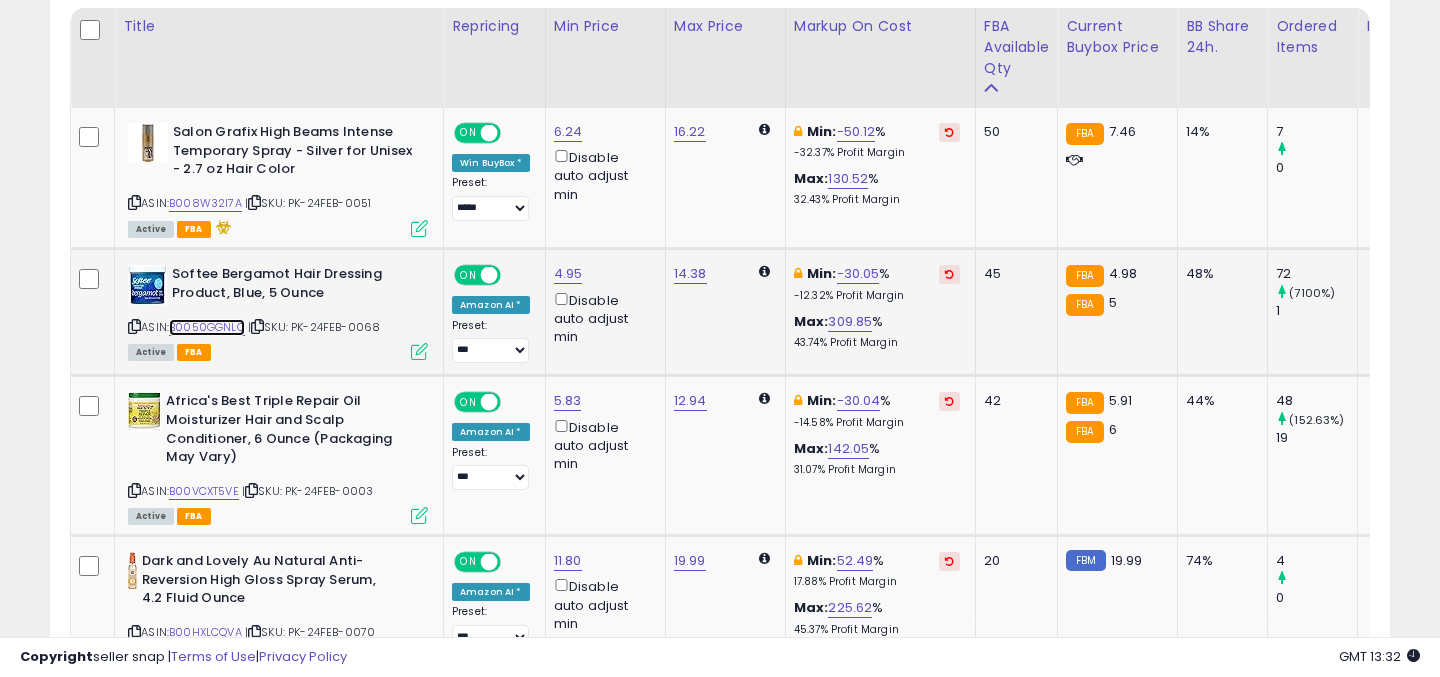 click on "B0050GGNLO" at bounding box center [207, 327] 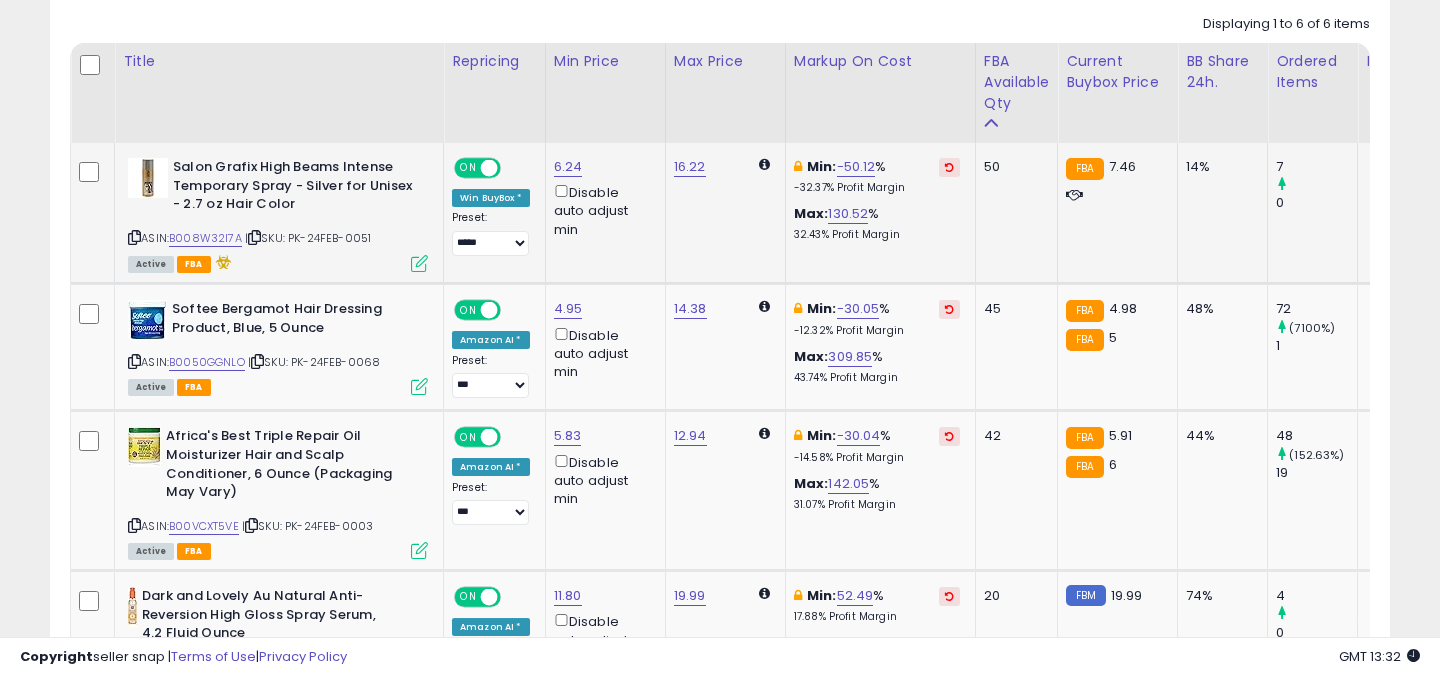 click at bounding box center [134, 237] 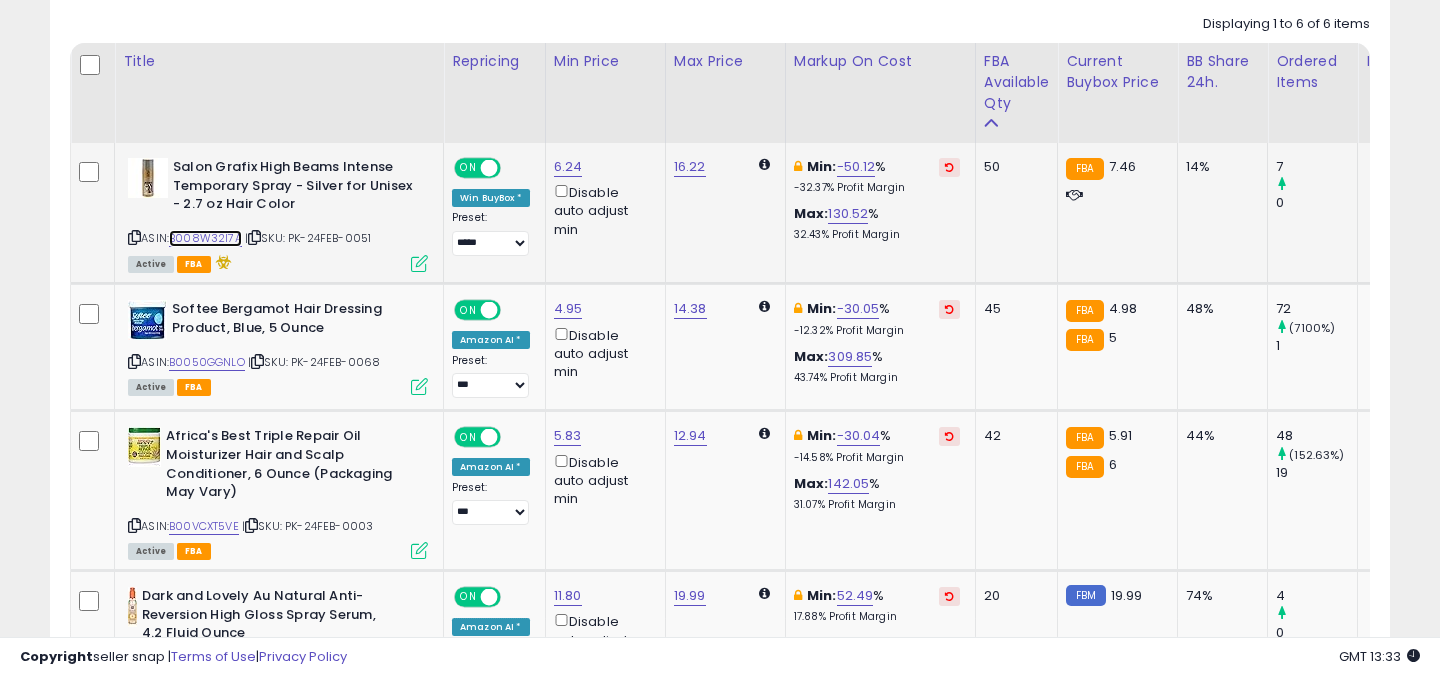 click on "B008W32I7A" at bounding box center (205, 238) 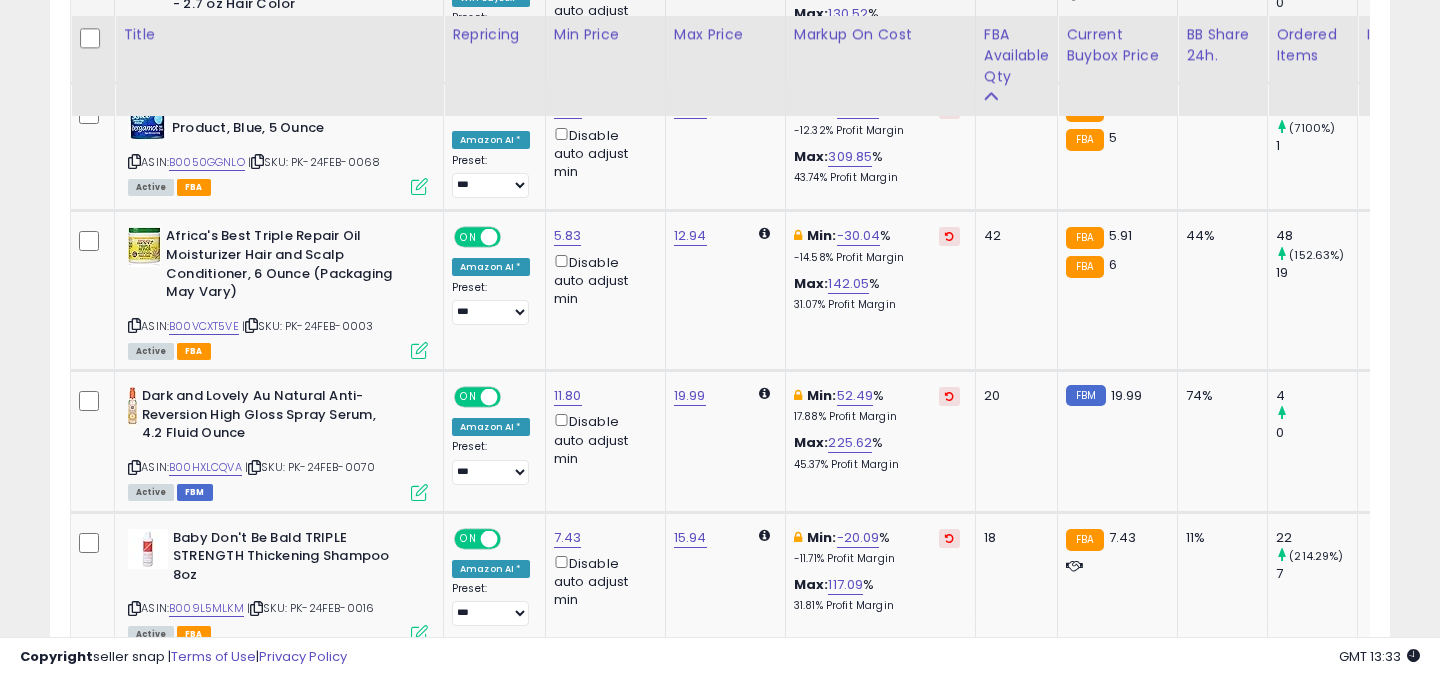 scroll, scrollTop: 1147, scrollLeft: 0, axis: vertical 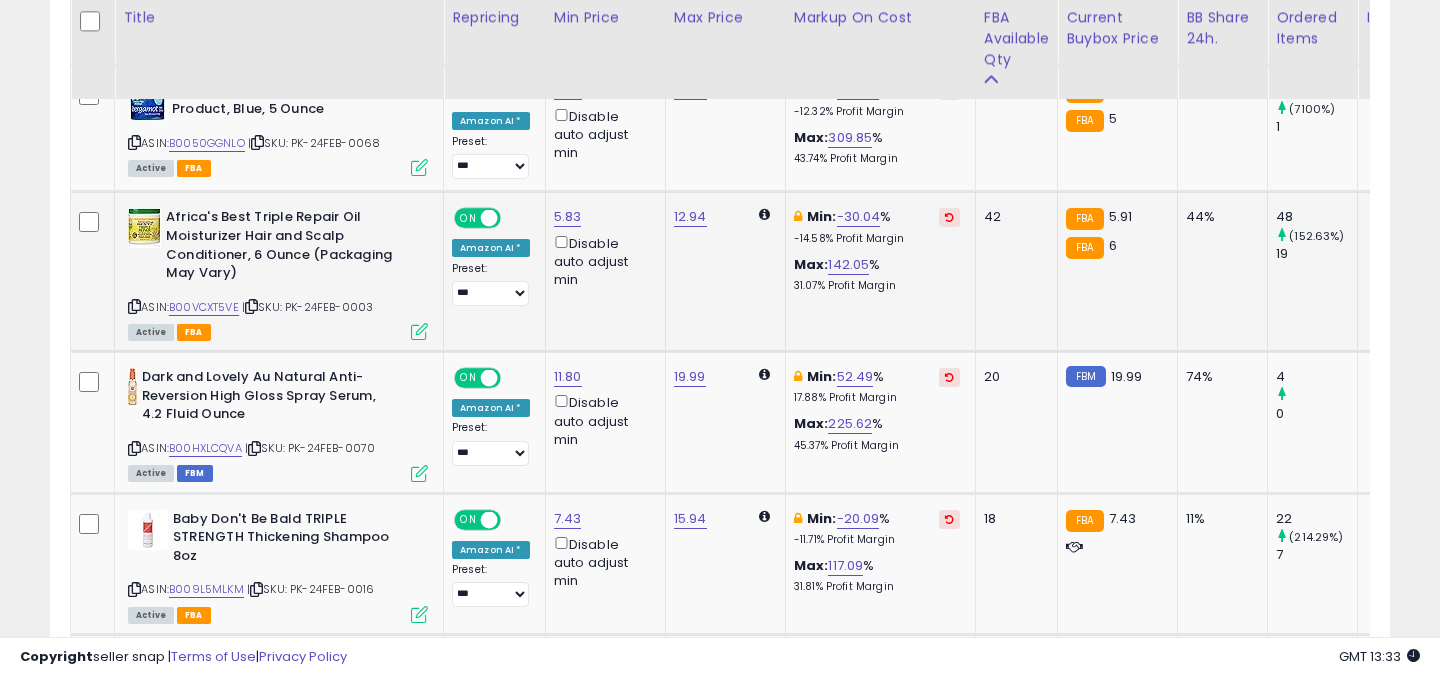 click on "Africa's Best Triple Repair Oil Moisturizer Hair and Scalp Conditioner, 6 Ounce (Packaging May Vary) ASIN: B00VCXT5VE | SKU: PK-24FEB-0003 Active FBA" at bounding box center [275, 273] 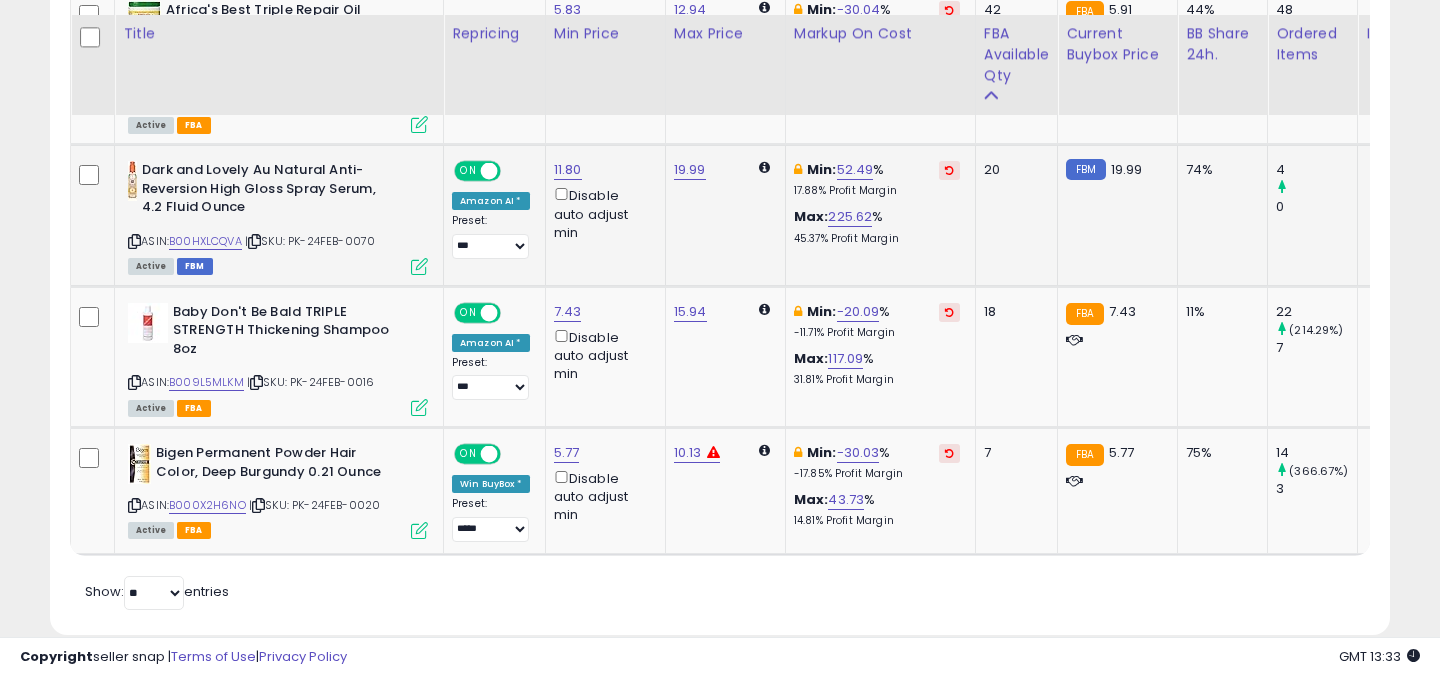 scroll, scrollTop: 1373, scrollLeft: 0, axis: vertical 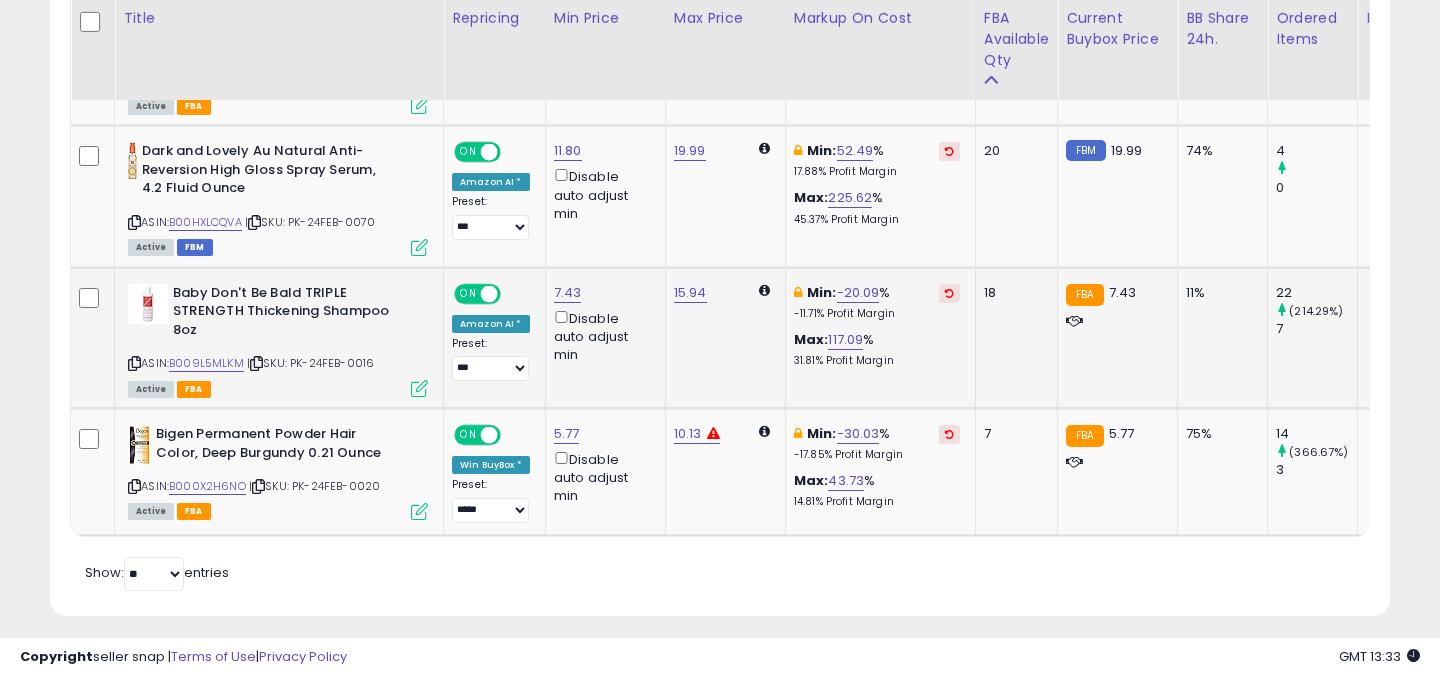 click at bounding box center [134, 363] 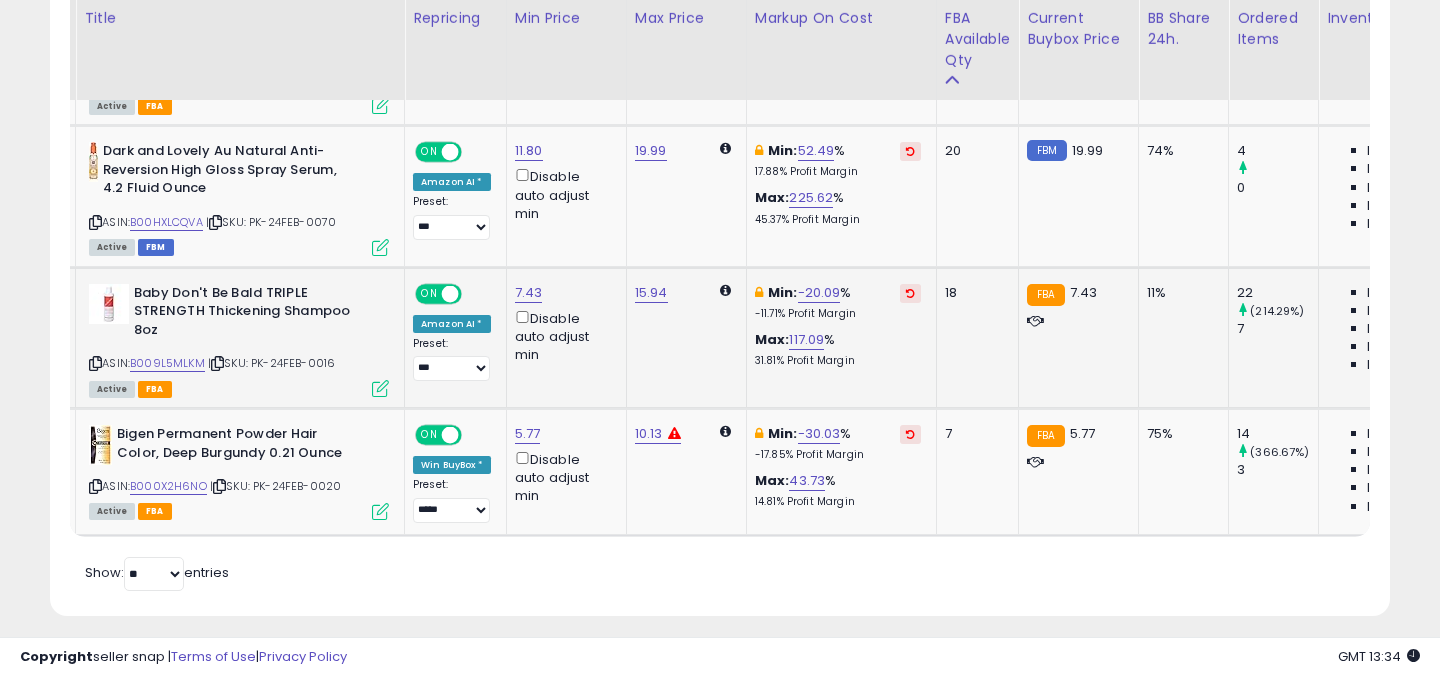 scroll, scrollTop: 0, scrollLeft: 103, axis: horizontal 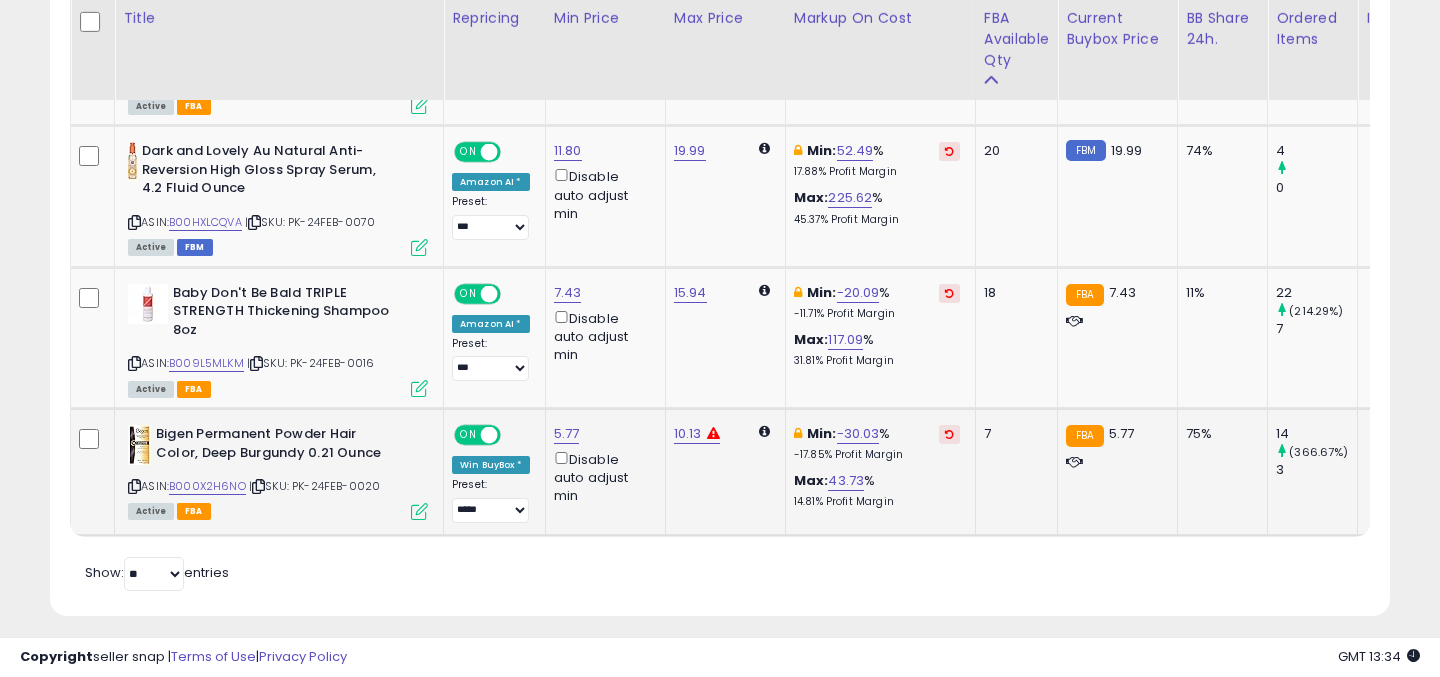 click at bounding box center [134, 486] 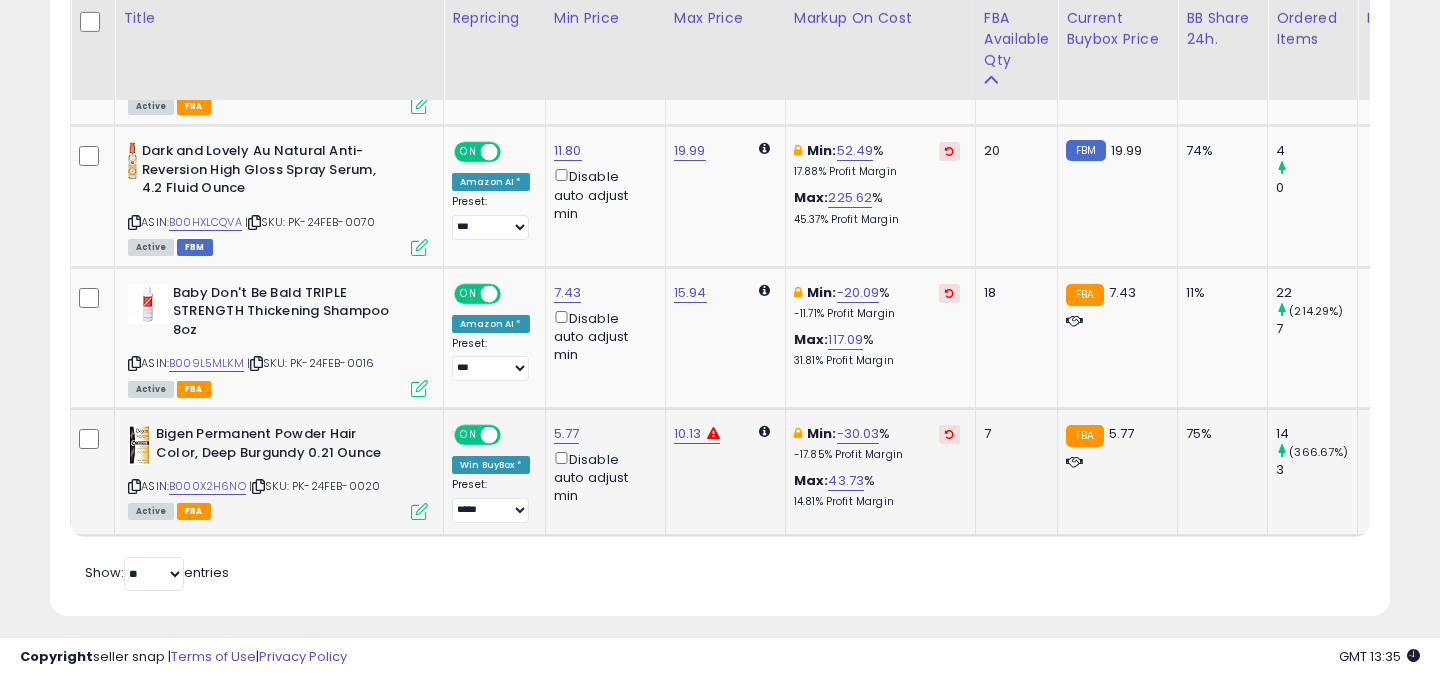 scroll, scrollTop: 0, scrollLeft: 167, axis: horizontal 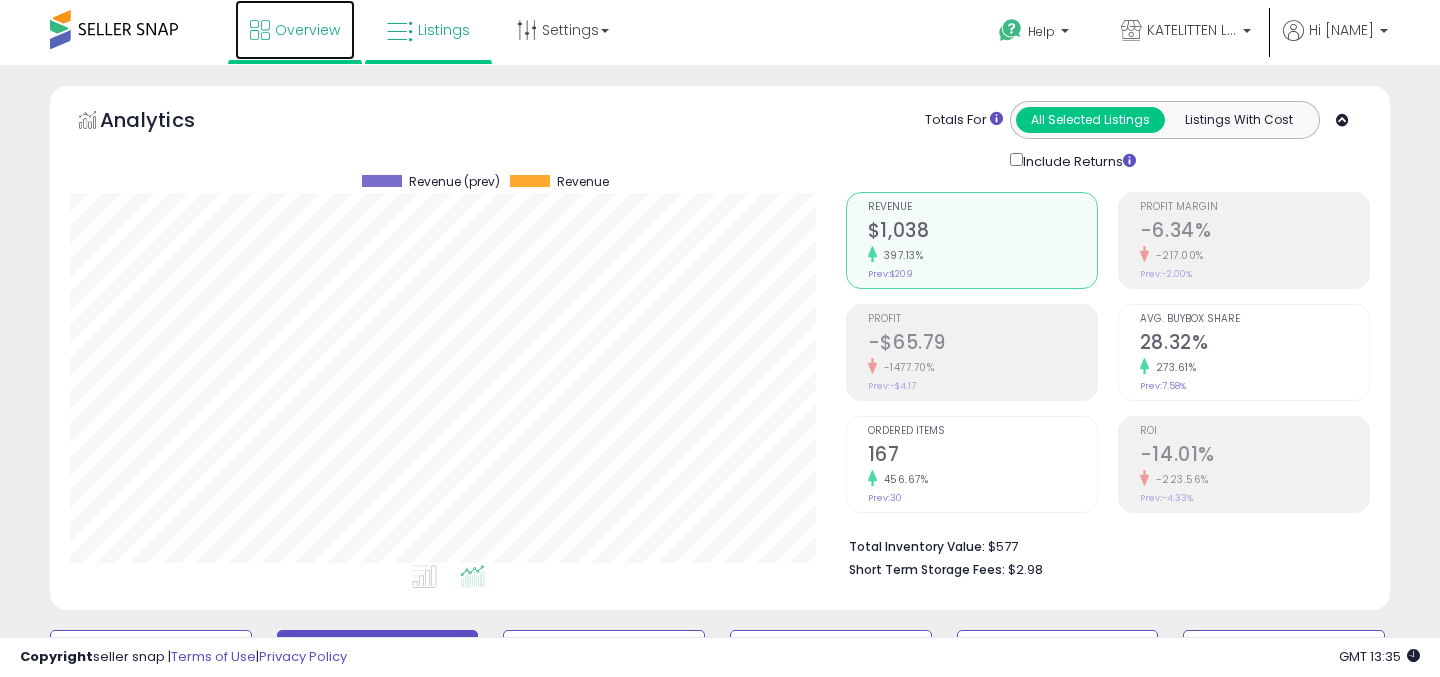 click on "Overview" at bounding box center (295, 30) 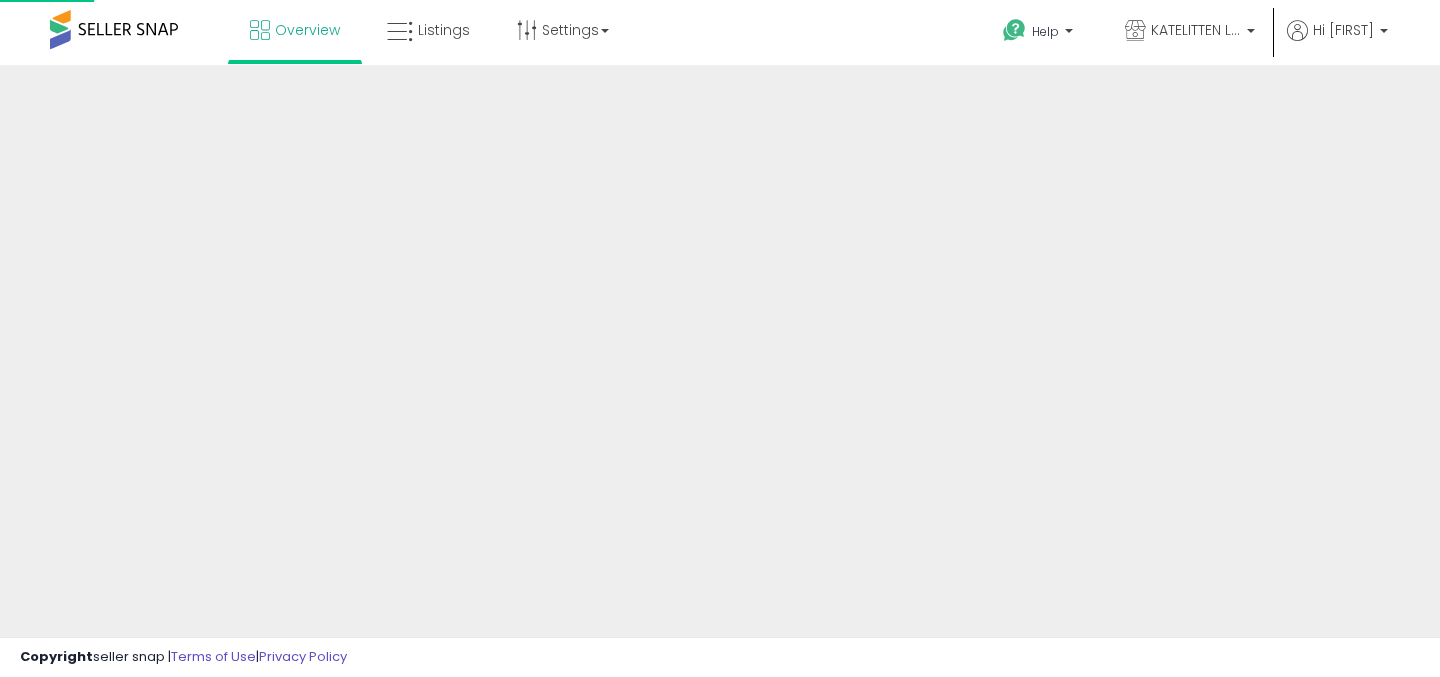 scroll, scrollTop: 0, scrollLeft: 0, axis: both 